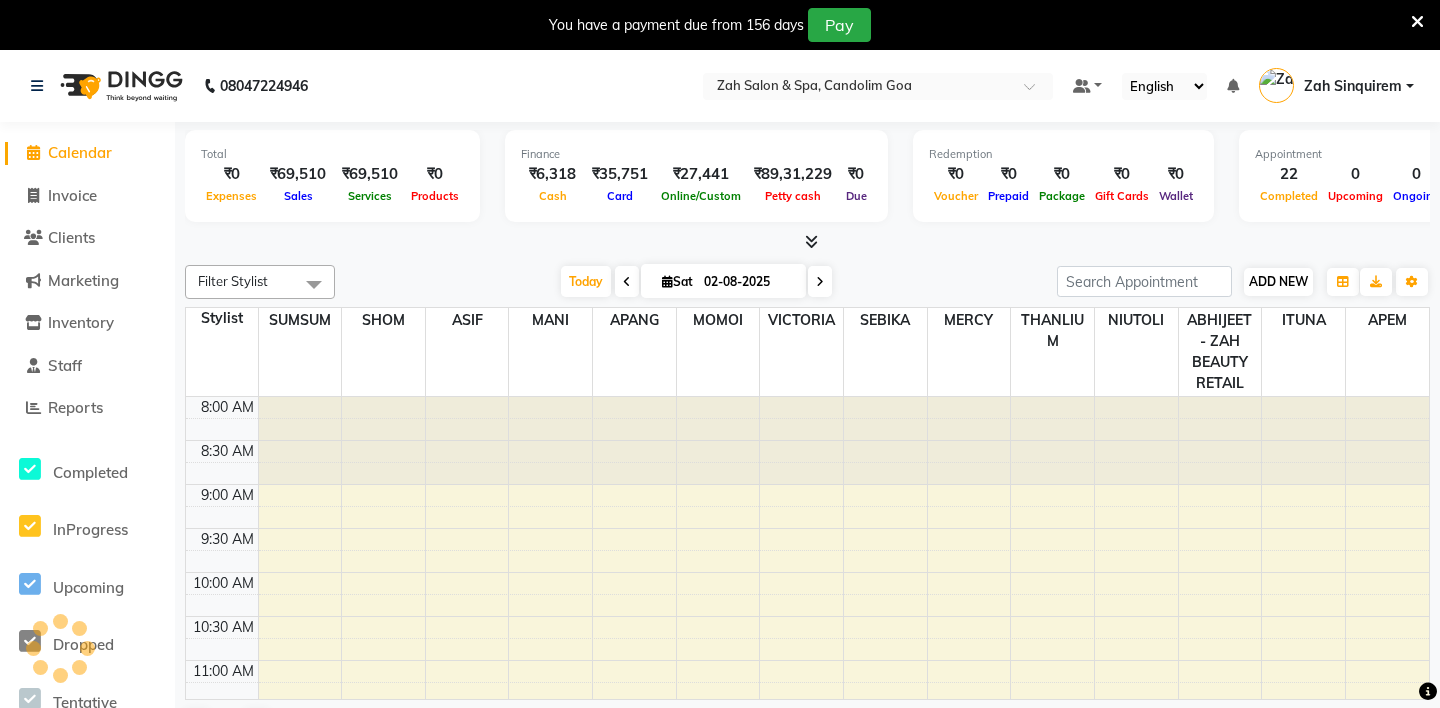 scroll, scrollTop: 0, scrollLeft: 0, axis: both 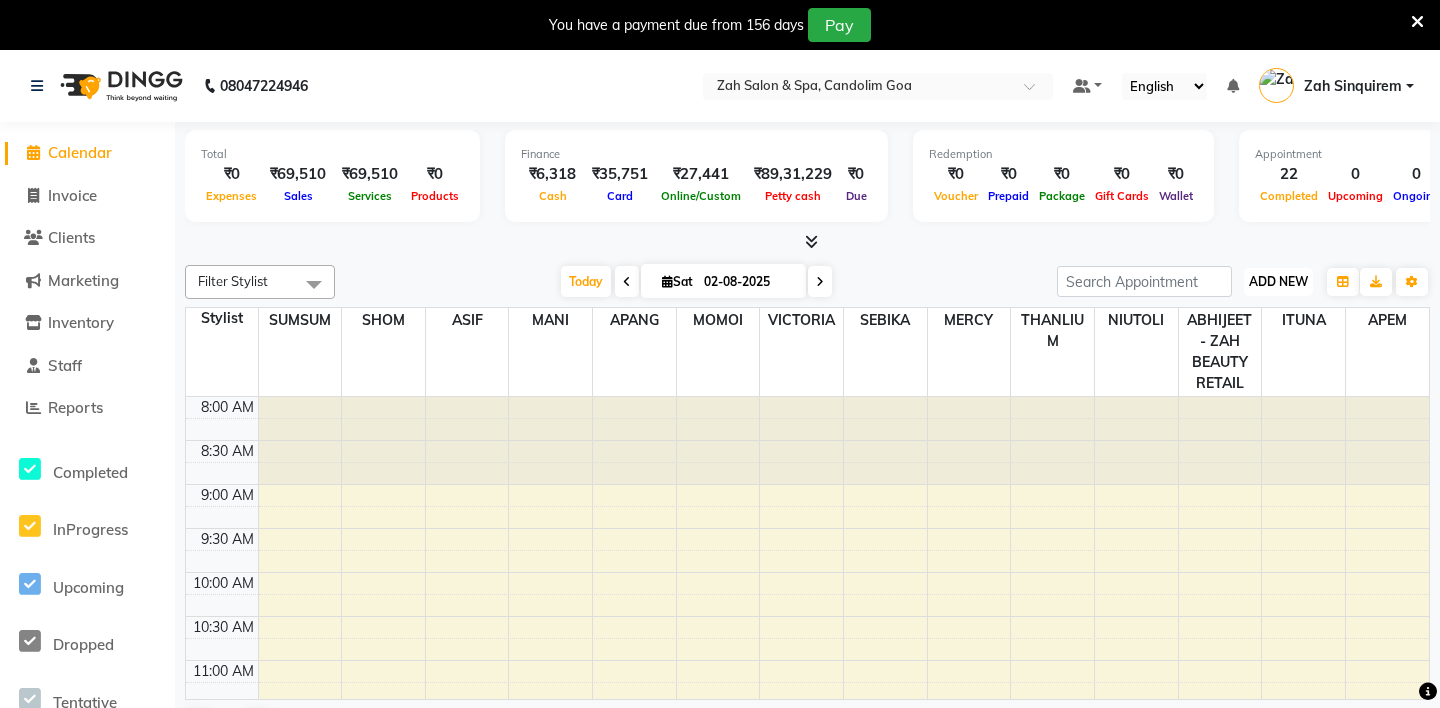 click on "ADD NEW" at bounding box center (1278, 281) 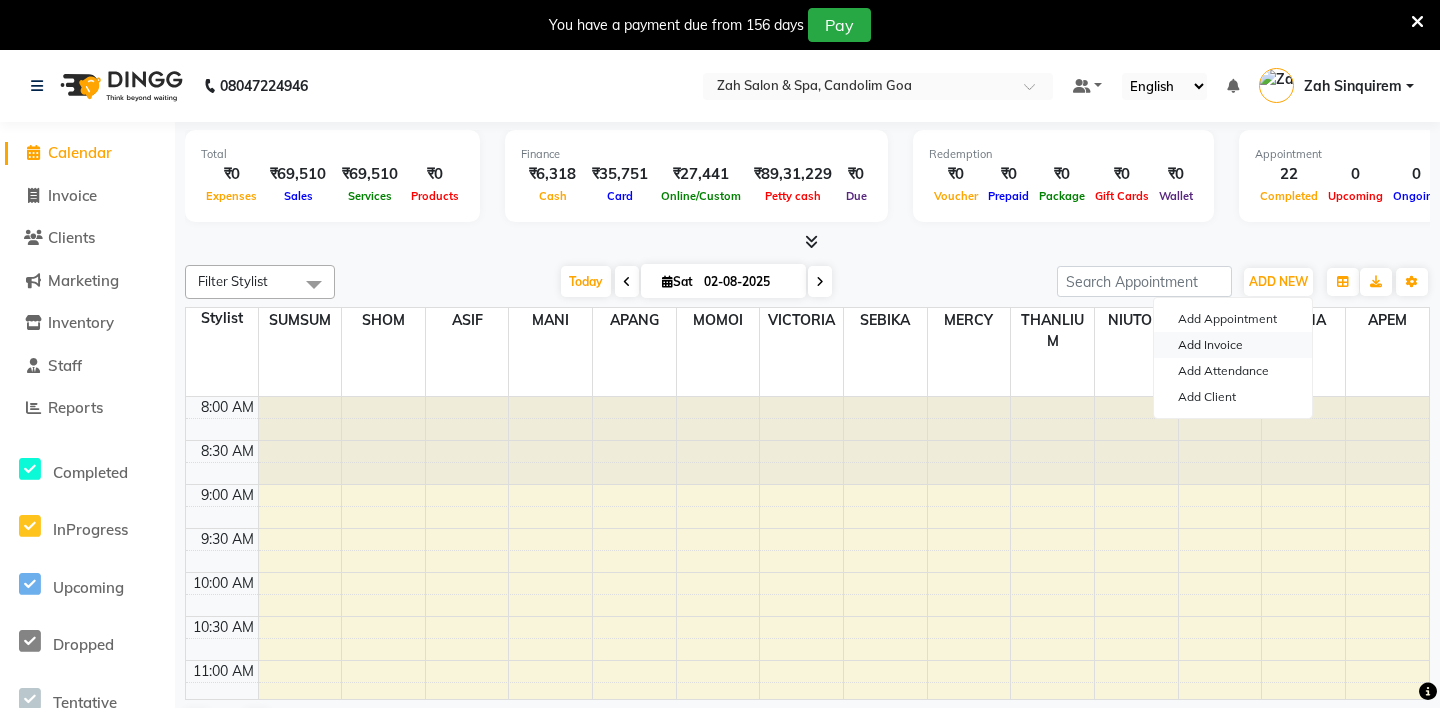 click on "Add Invoice" at bounding box center [1233, 345] 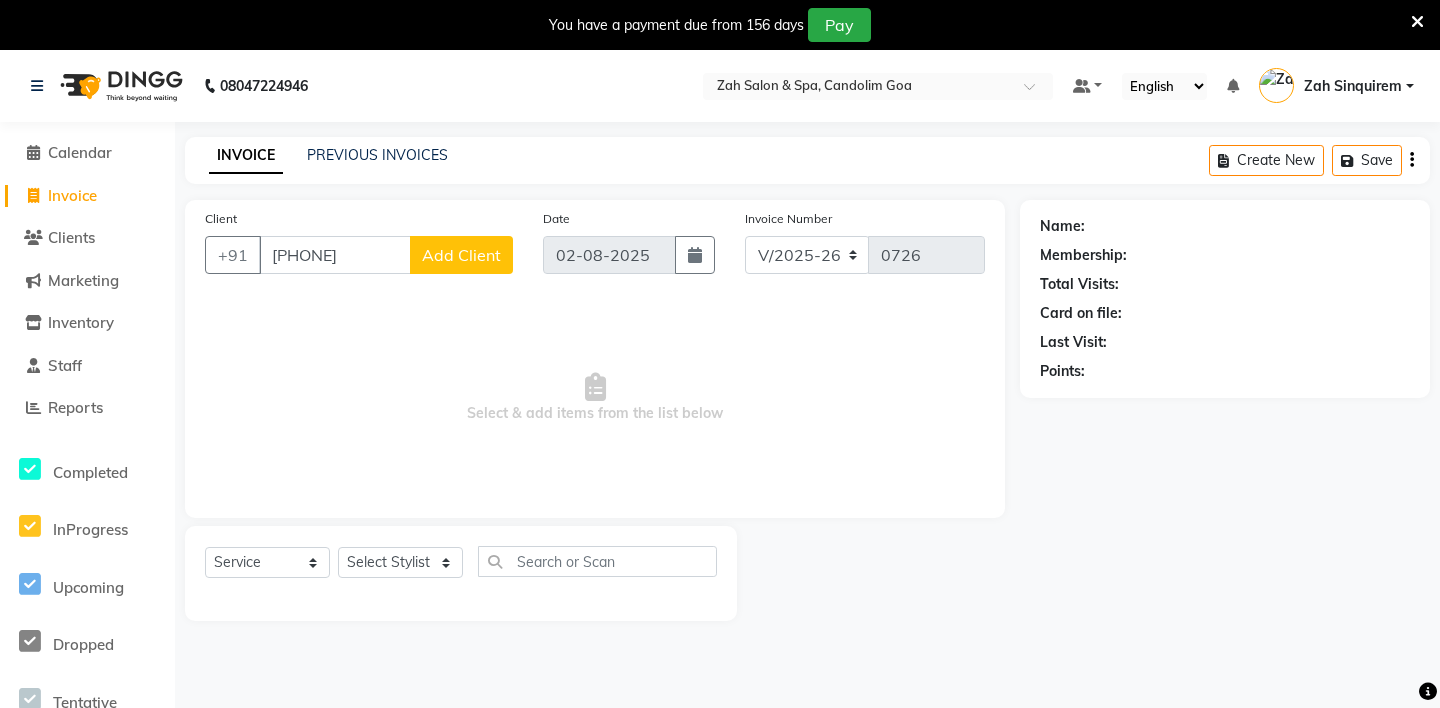 type on "[PHONE]" 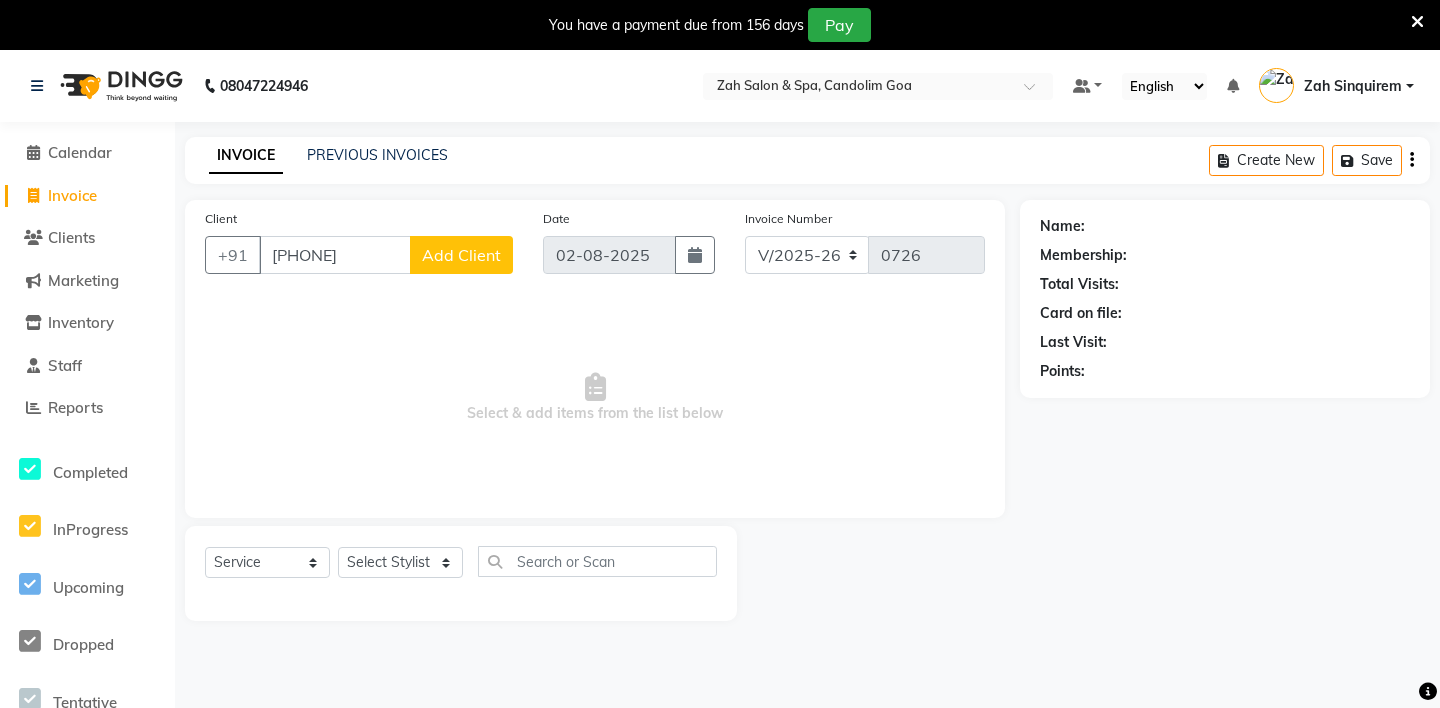 click on "Add Client" 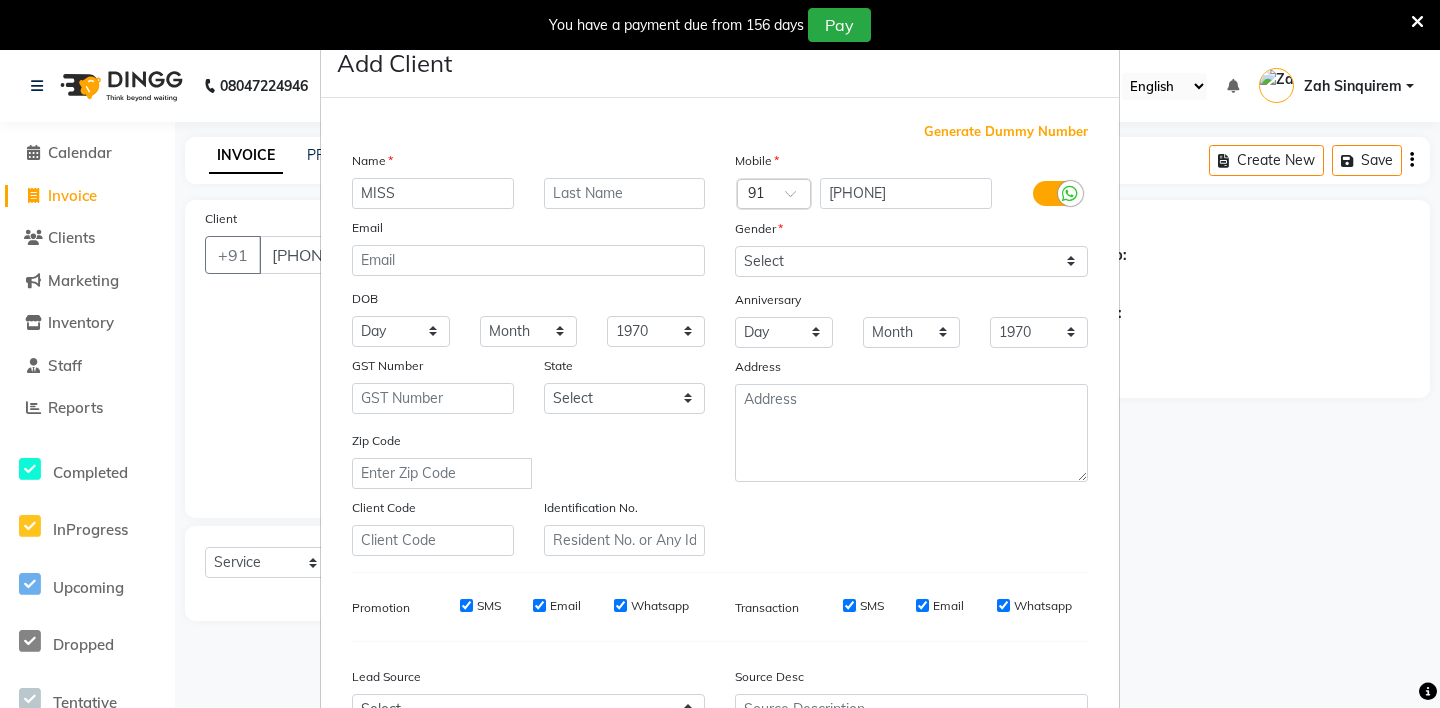 type on "MISS" 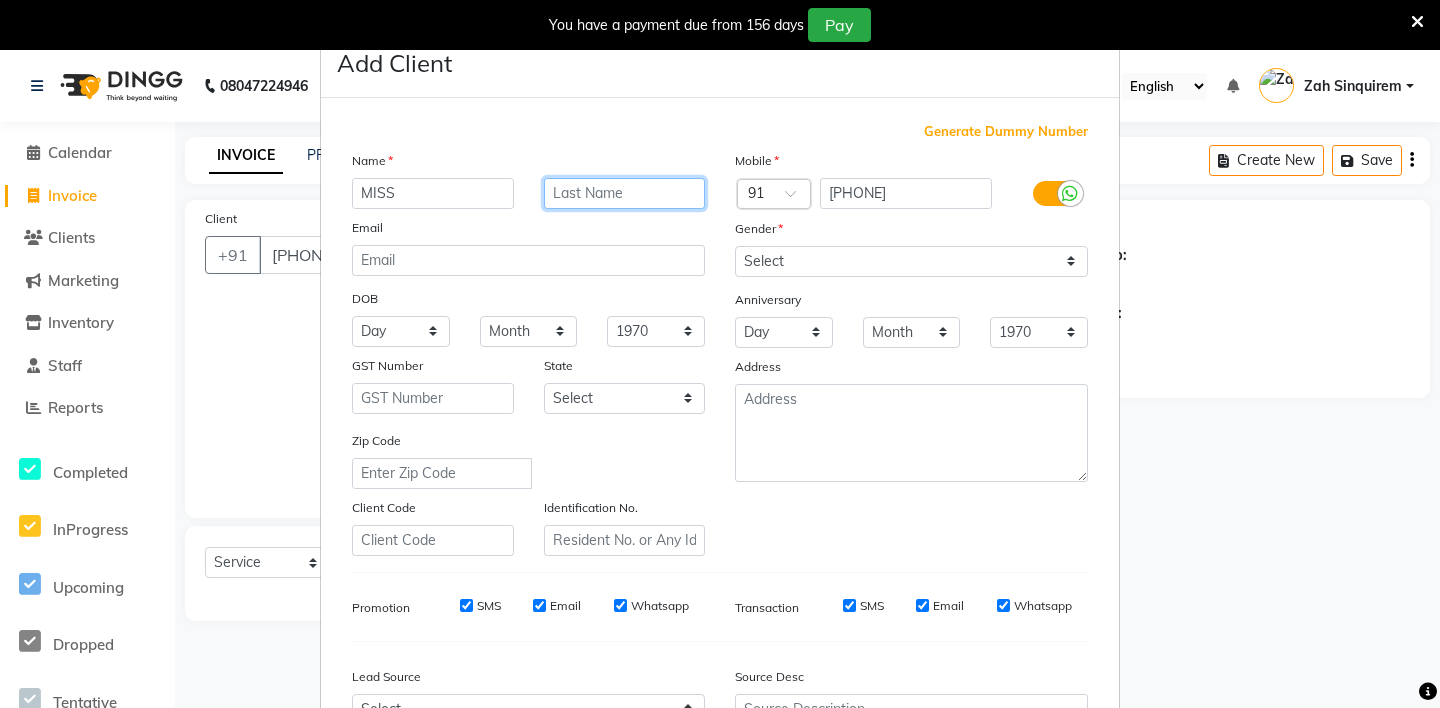 click at bounding box center [625, 193] 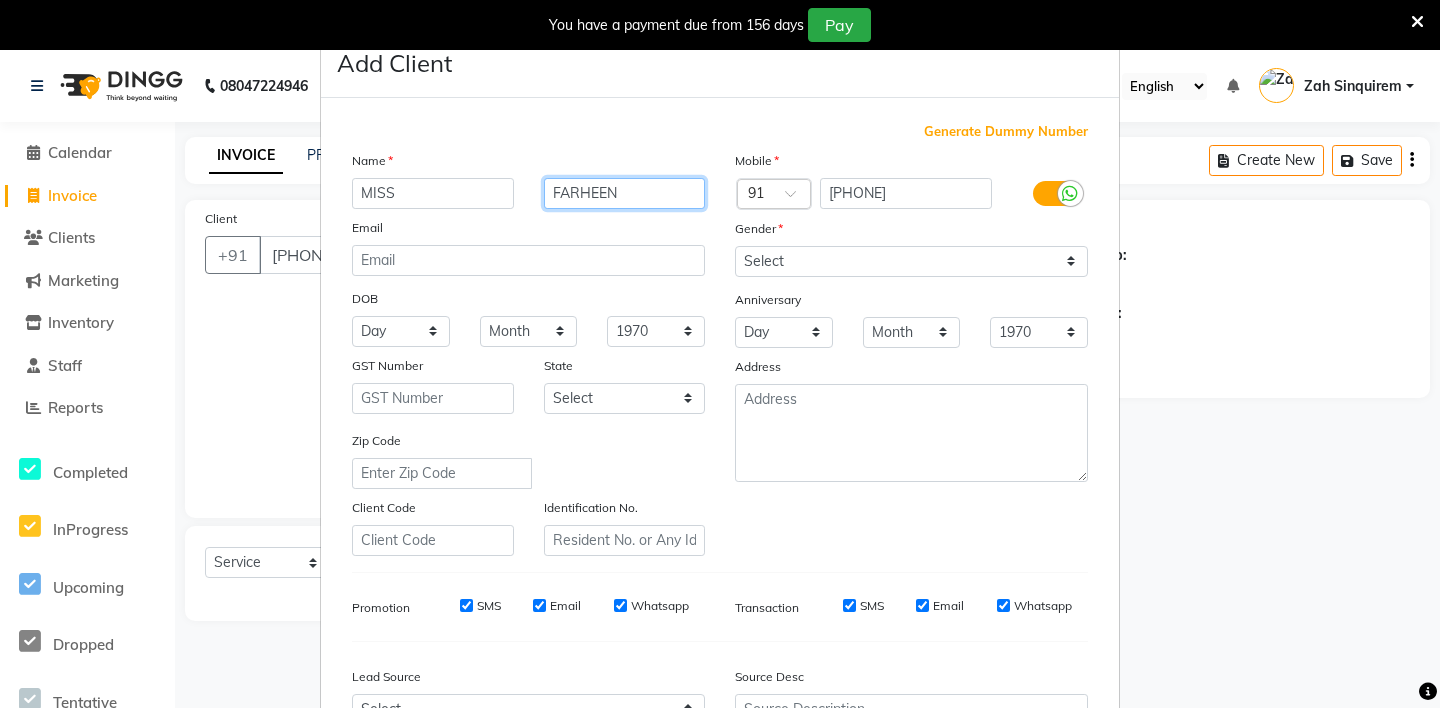 type on "FARHEEN" 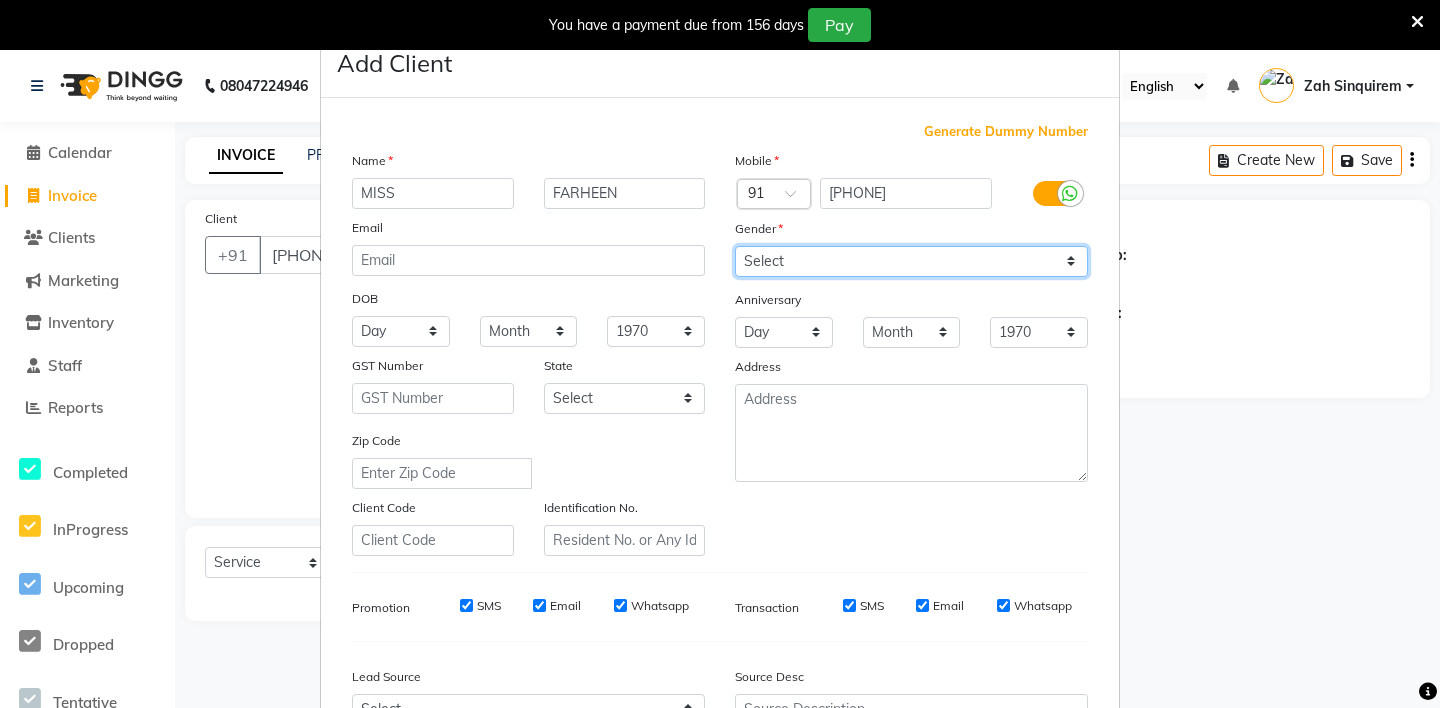 click on "Select Male Female Other Prefer Not To Say" at bounding box center (911, 261) 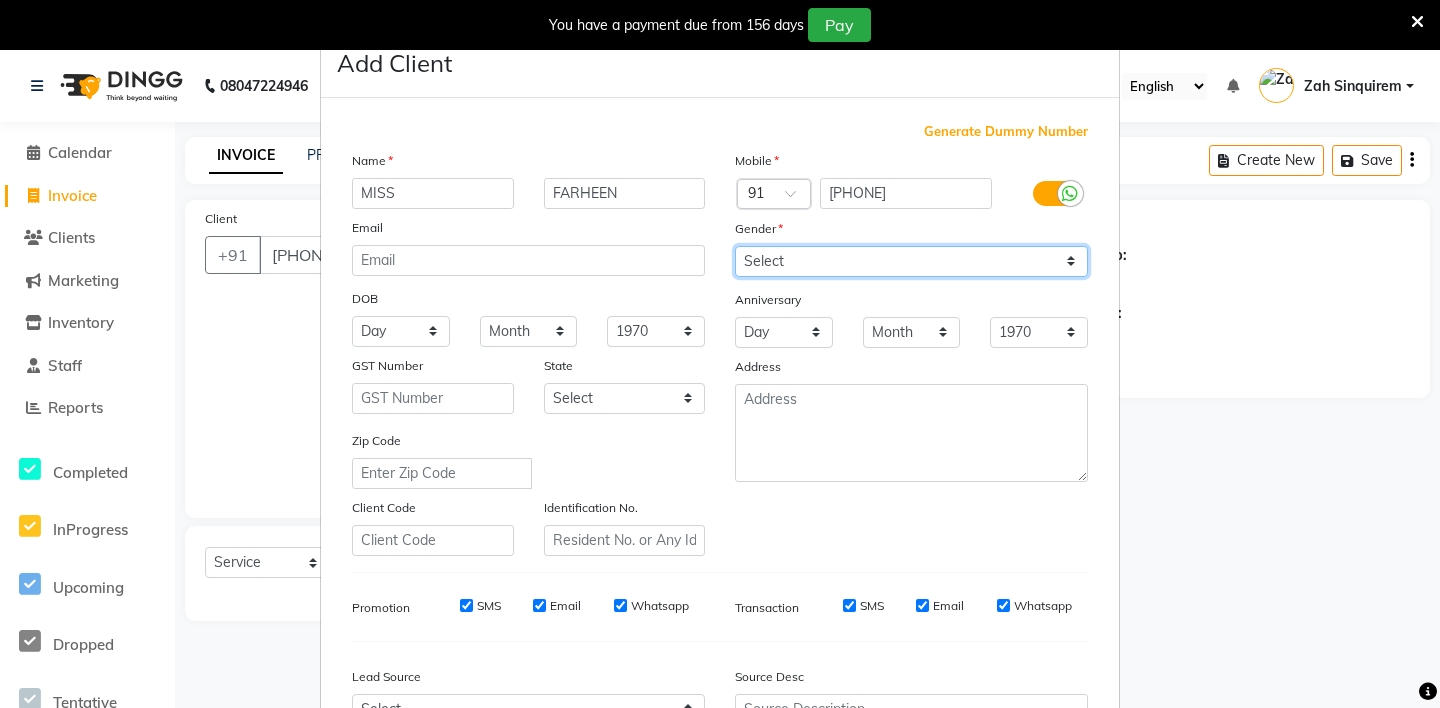 select on "female" 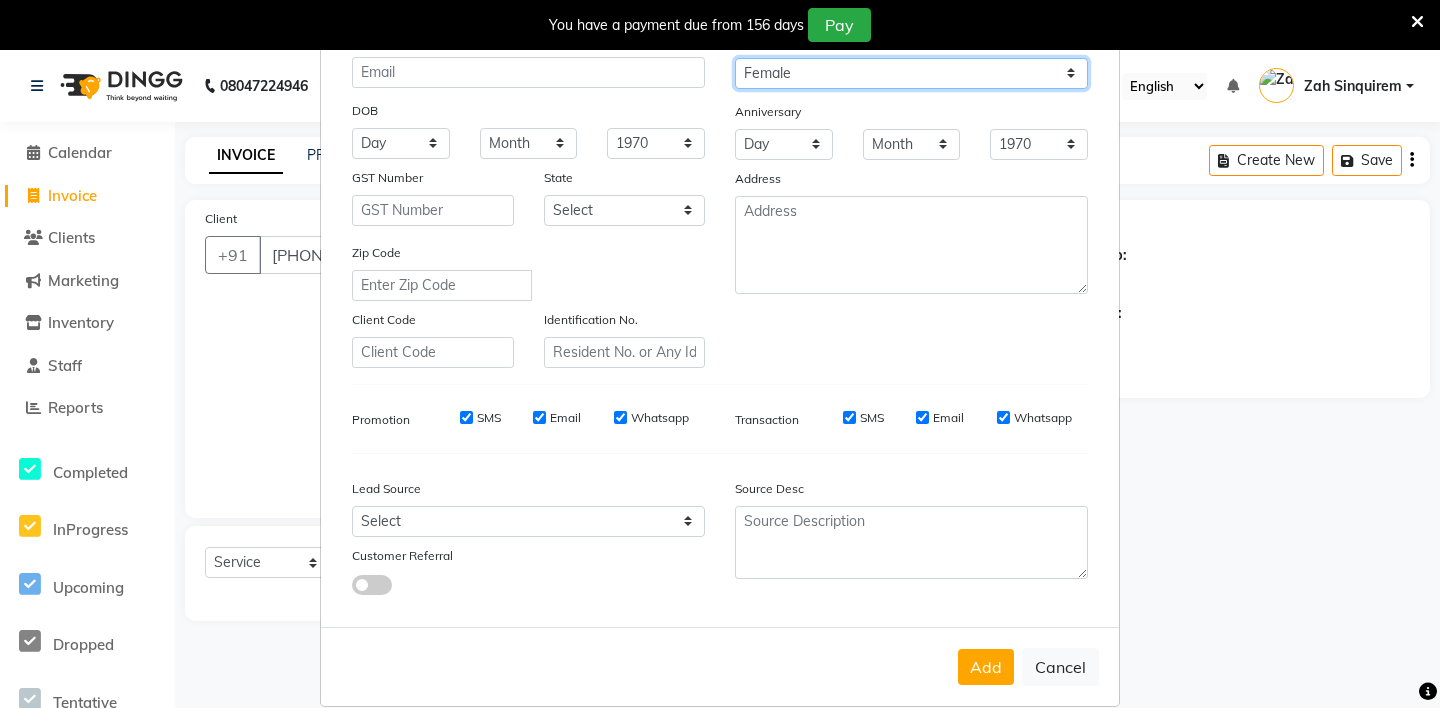 scroll, scrollTop: 214, scrollLeft: 0, axis: vertical 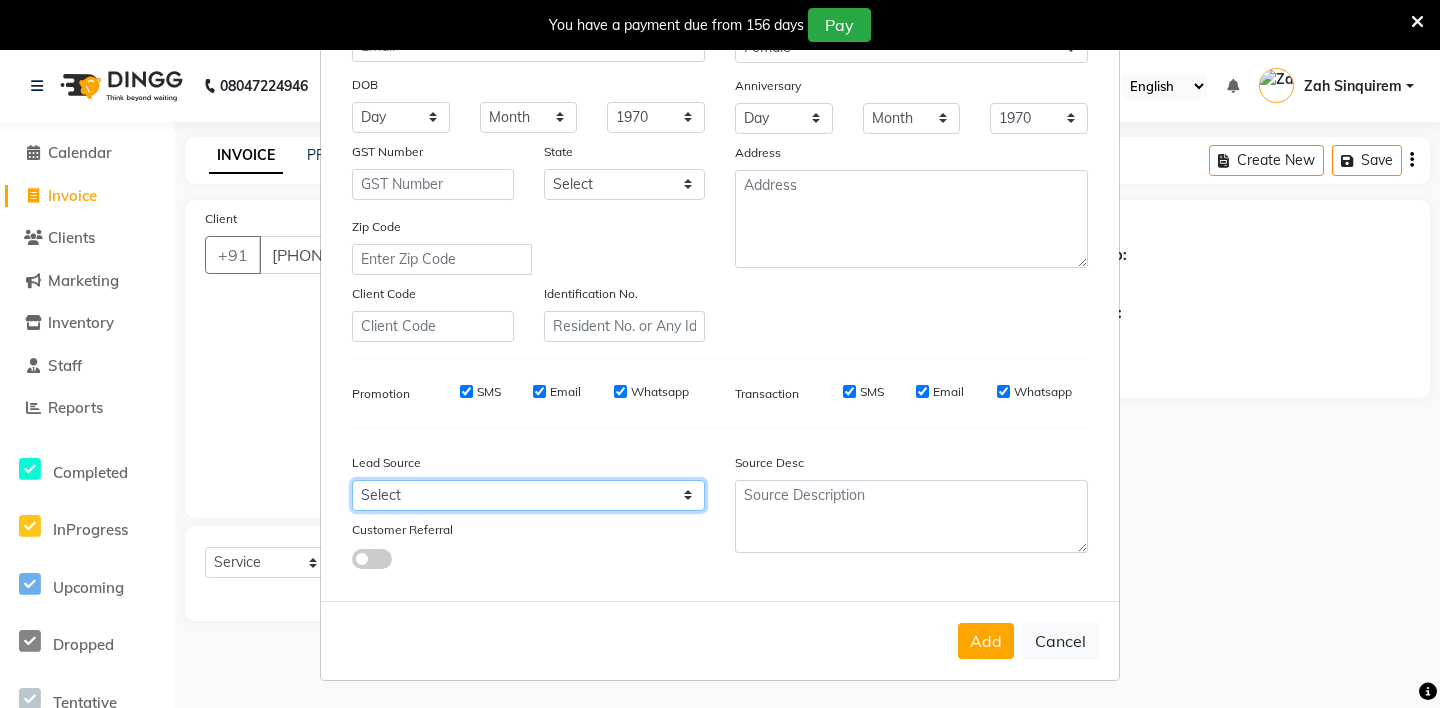 click on "Select Walk-in Referral Internet Friend Word of Mouth Advertisement Facebook JustDial Google Other Instagram  YouTube  WhatsApp" at bounding box center (528, 495) 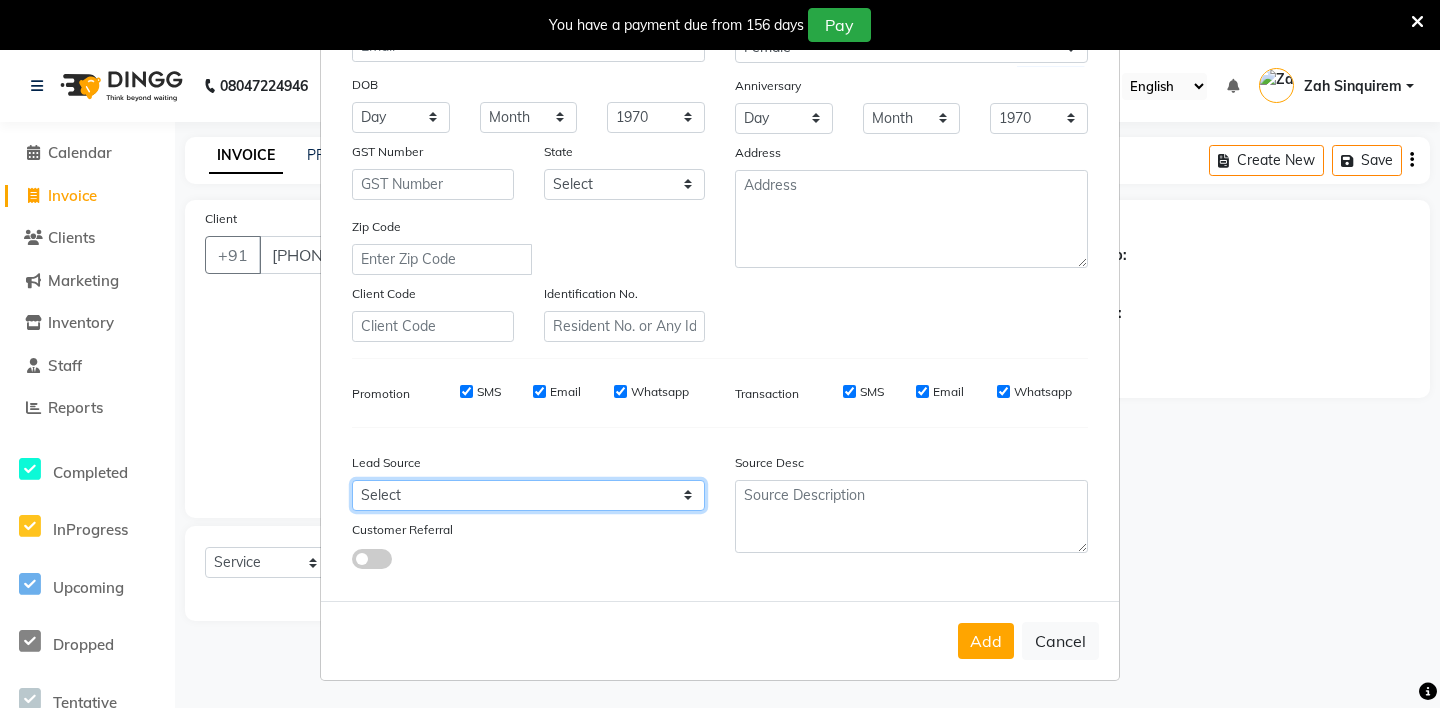 select on "36148" 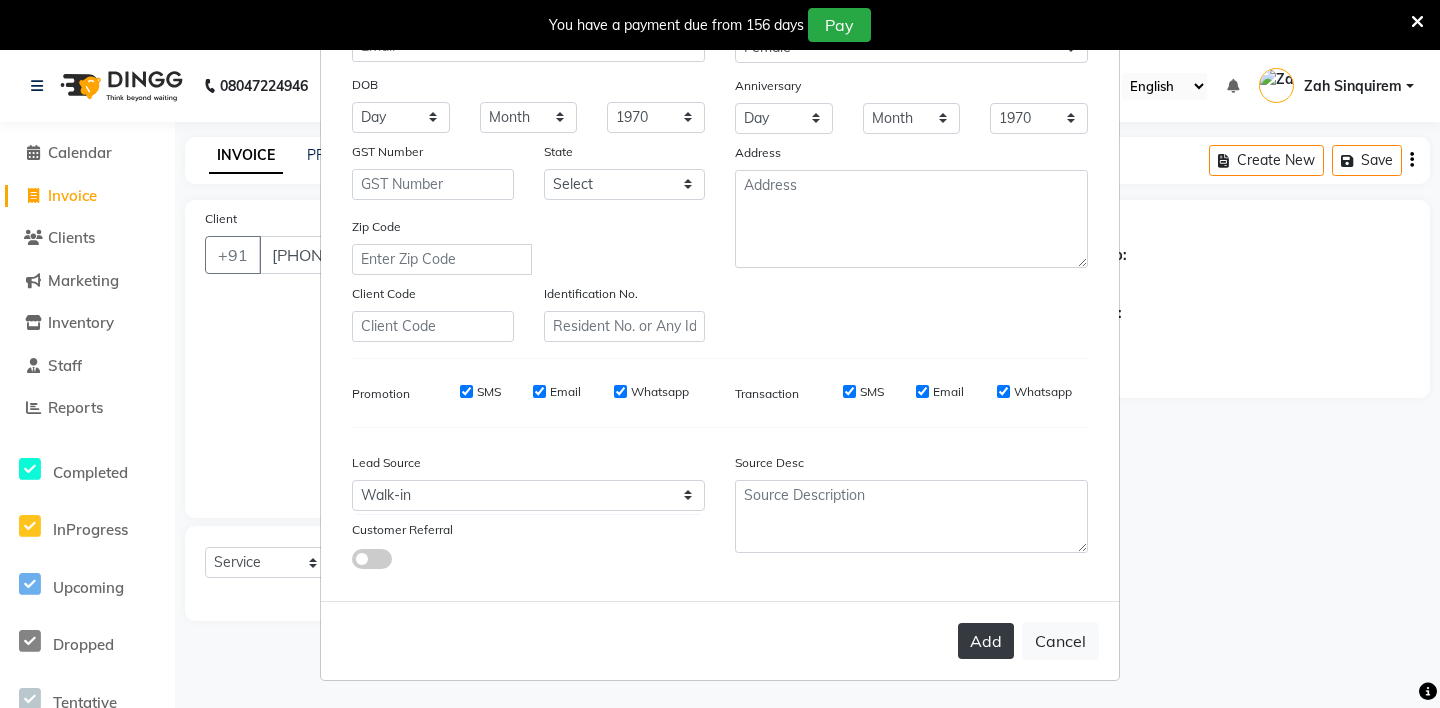 click on "Add" at bounding box center (986, 641) 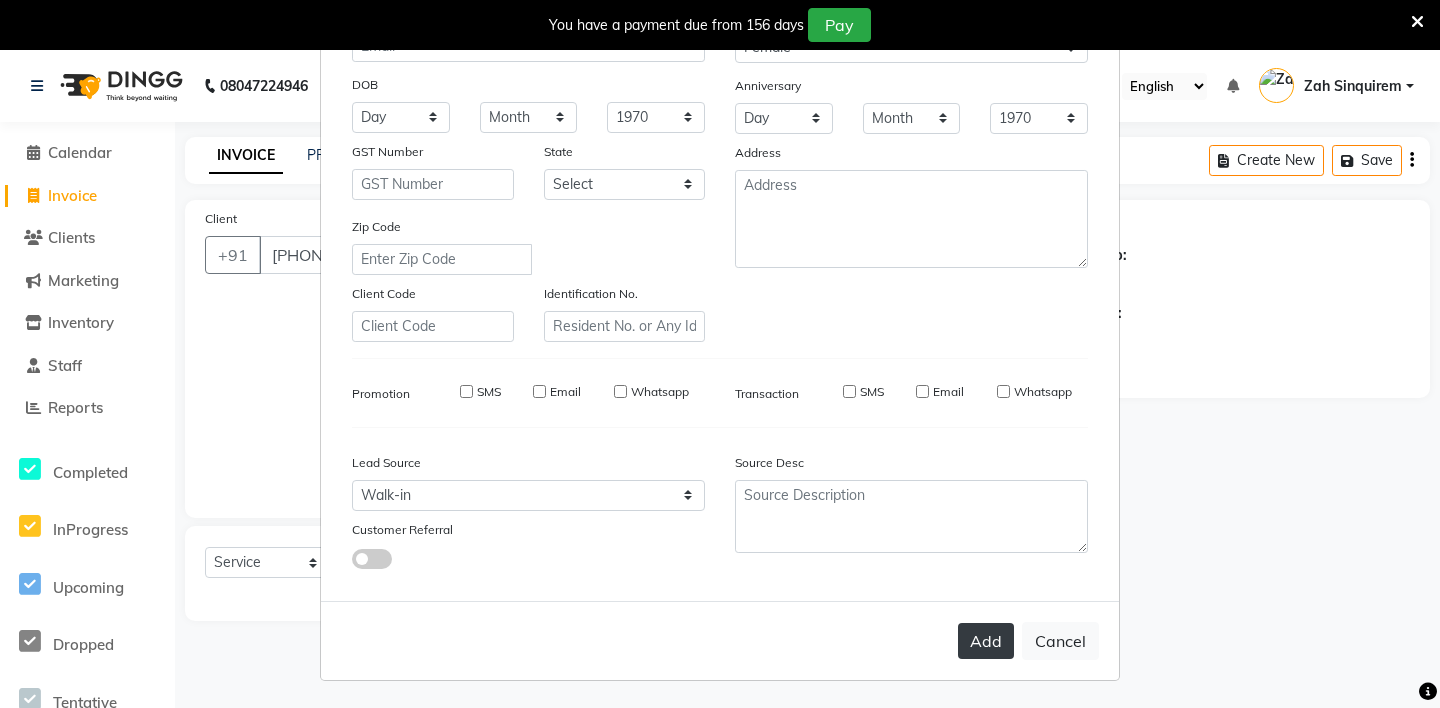 type on "70******00" 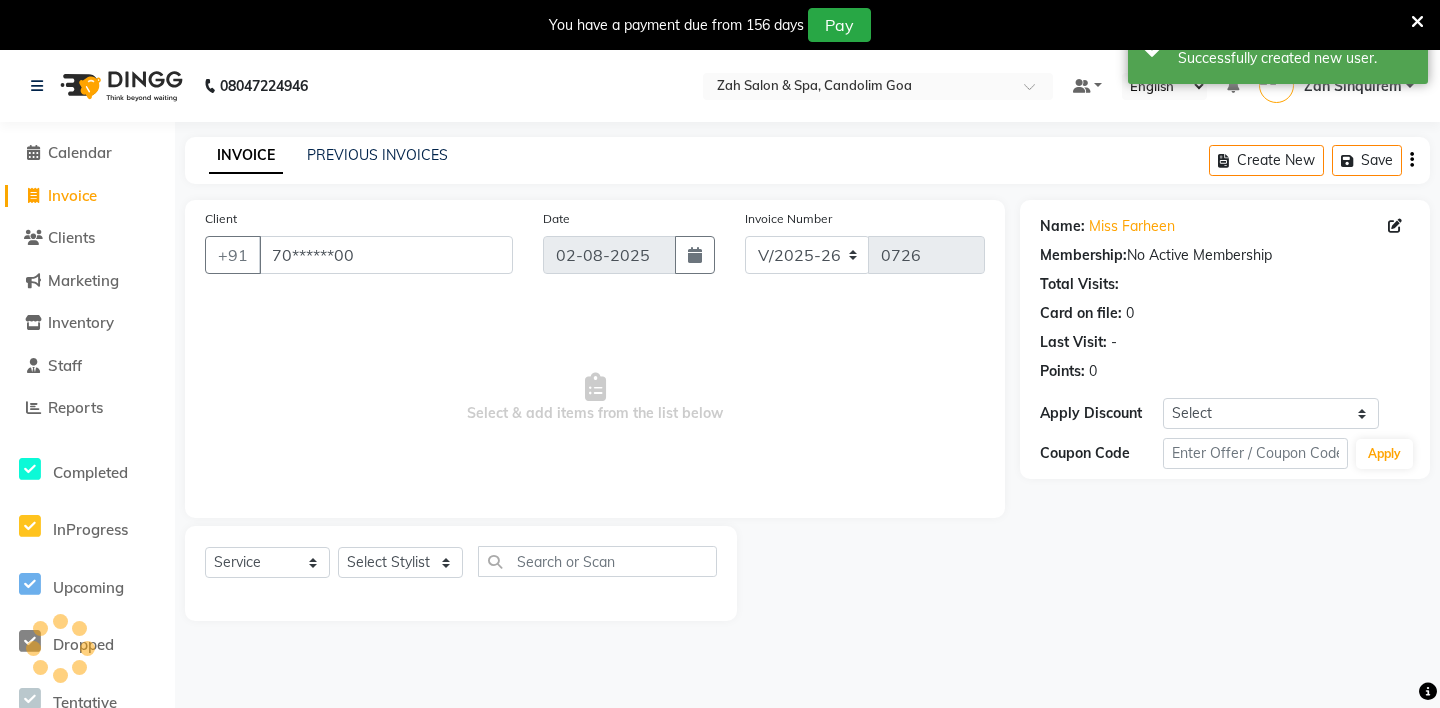 scroll, scrollTop: 50, scrollLeft: 0, axis: vertical 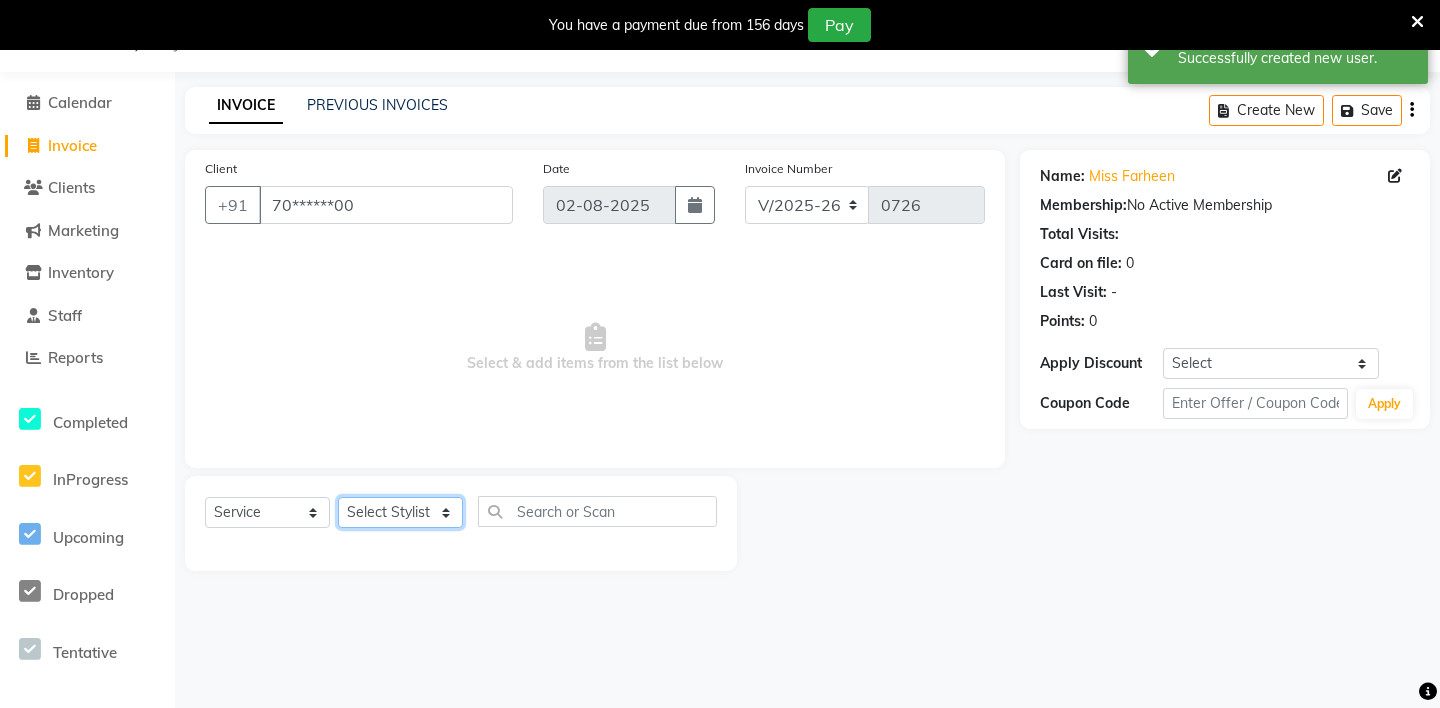 click on "Select Stylist ABHIJEET - ZAH BEAUTY RETAIL APANG APEM ASIF ITUNA MANI MERCY MOMOI NIUTOLI SEBIKA SHOM SUMSUM THANLIUM VICTORIA" 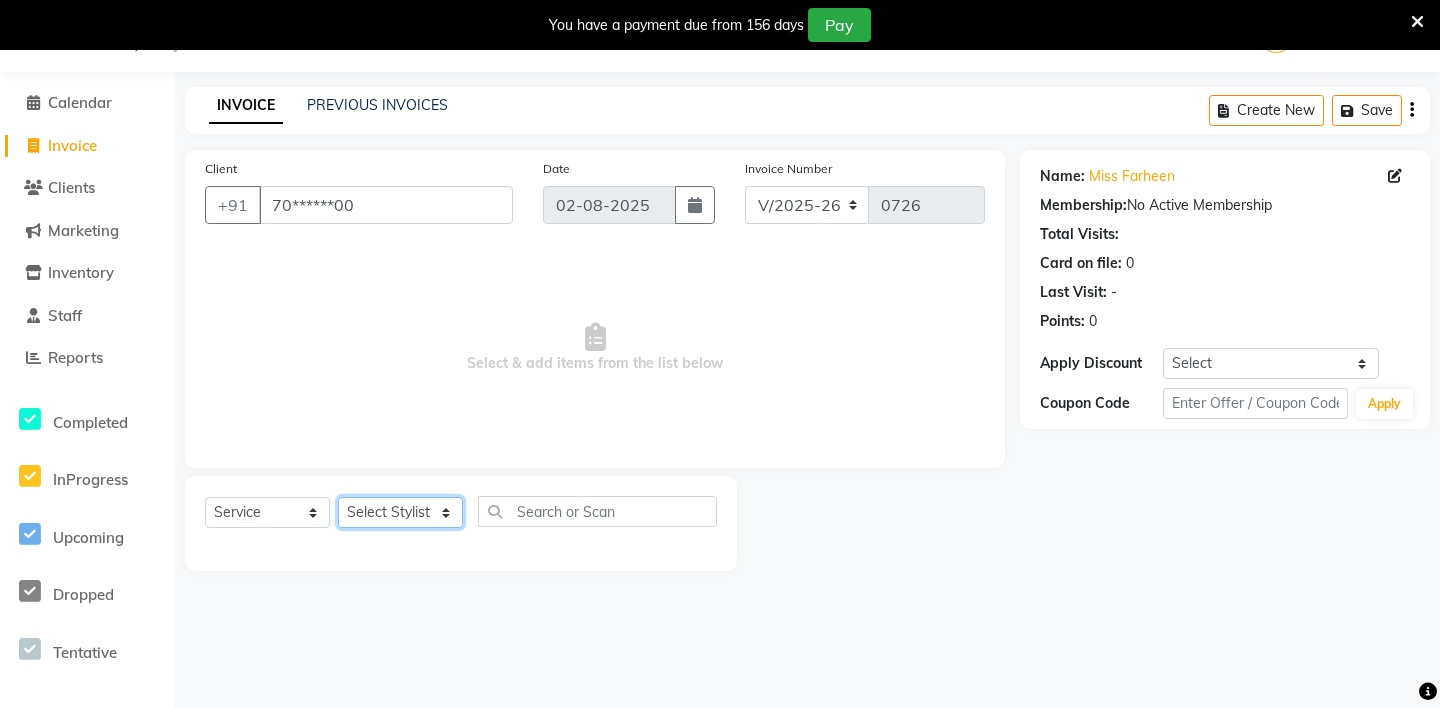 select on "38267" 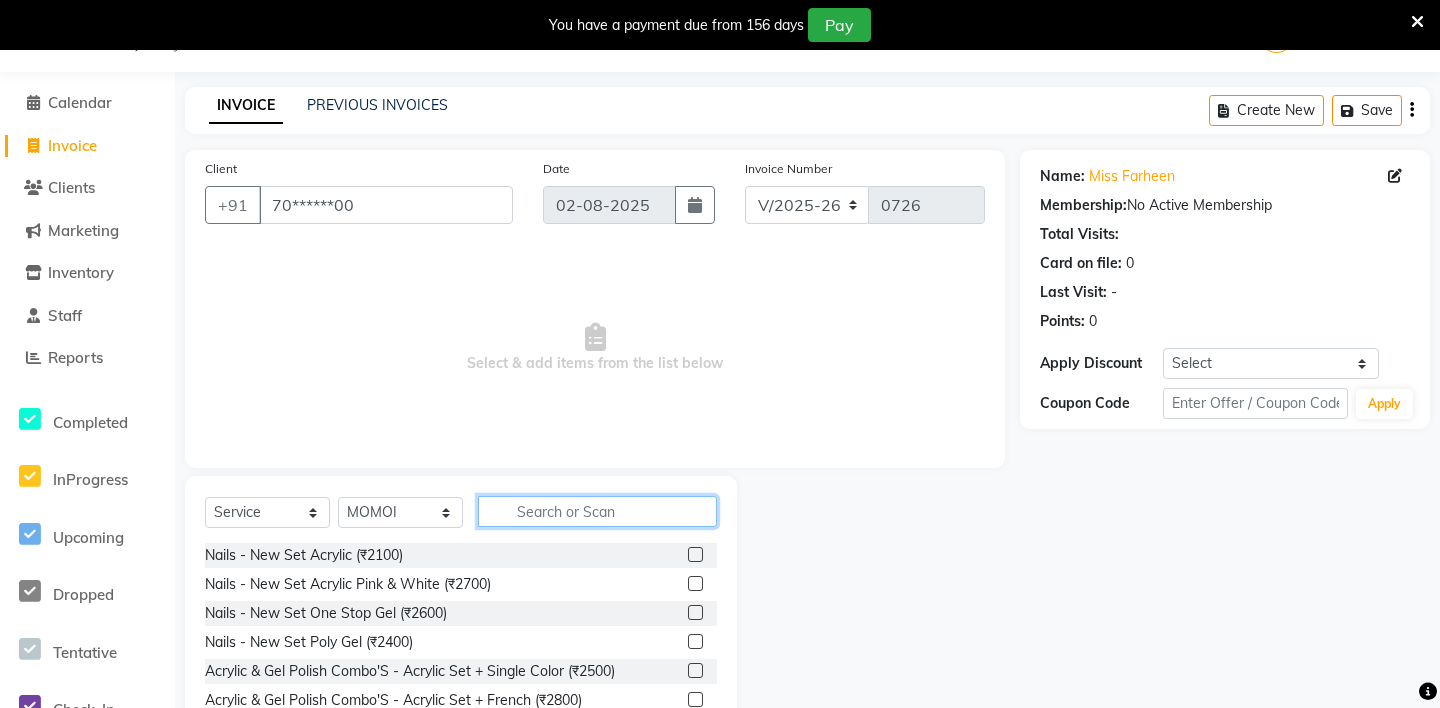 click 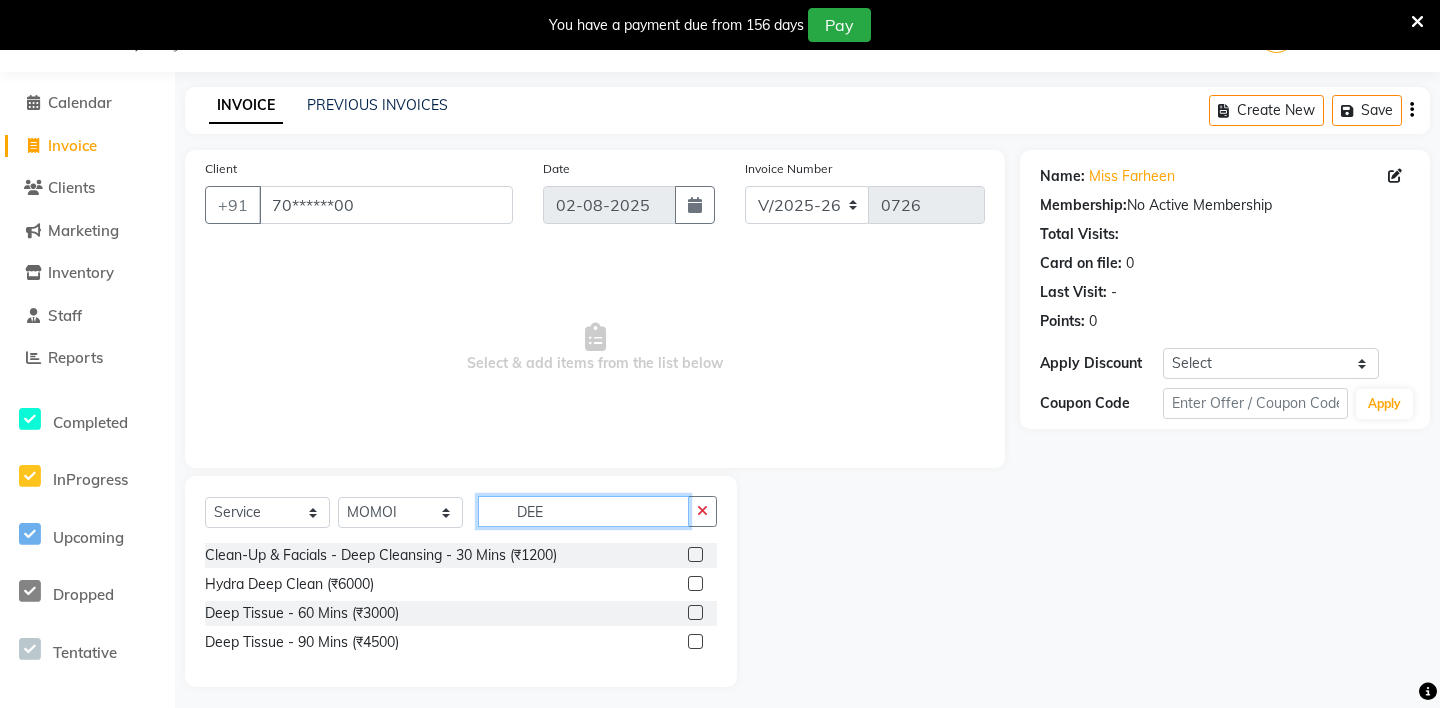 type on "DEE" 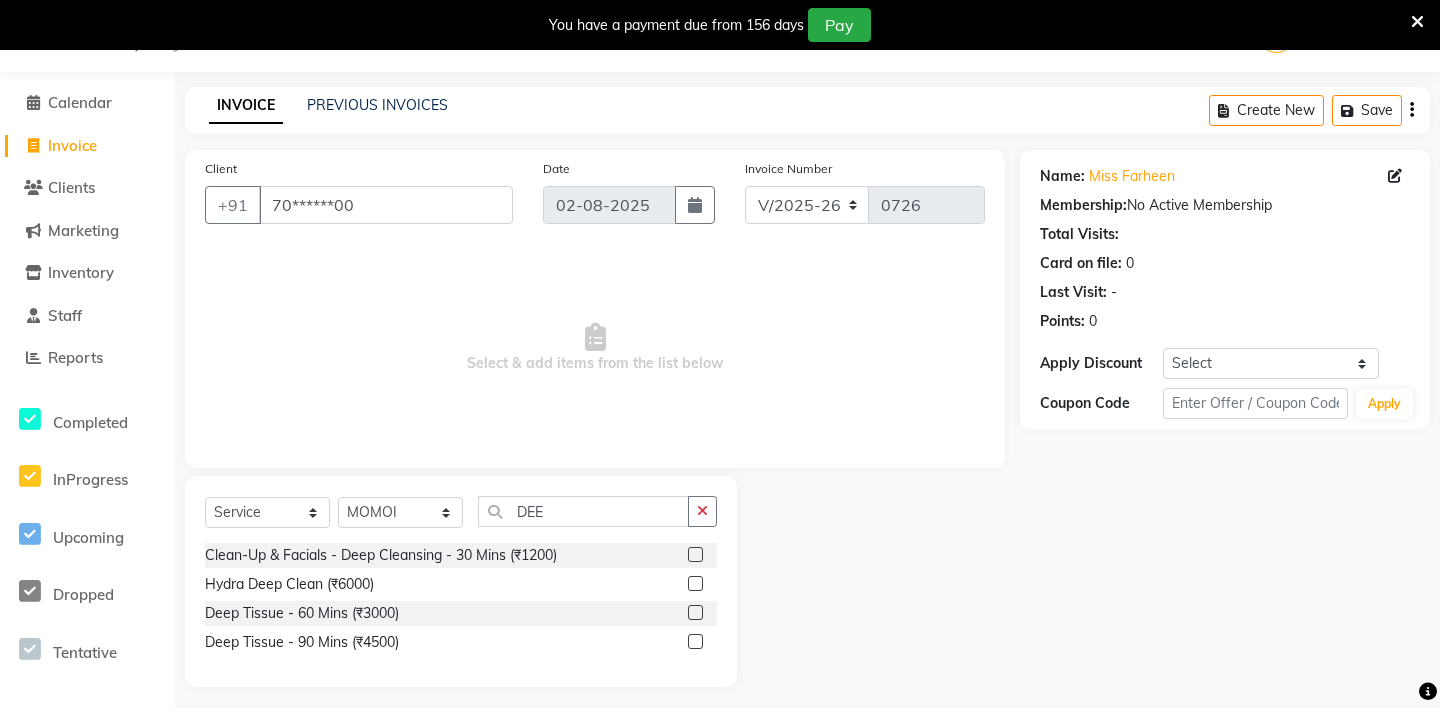 click 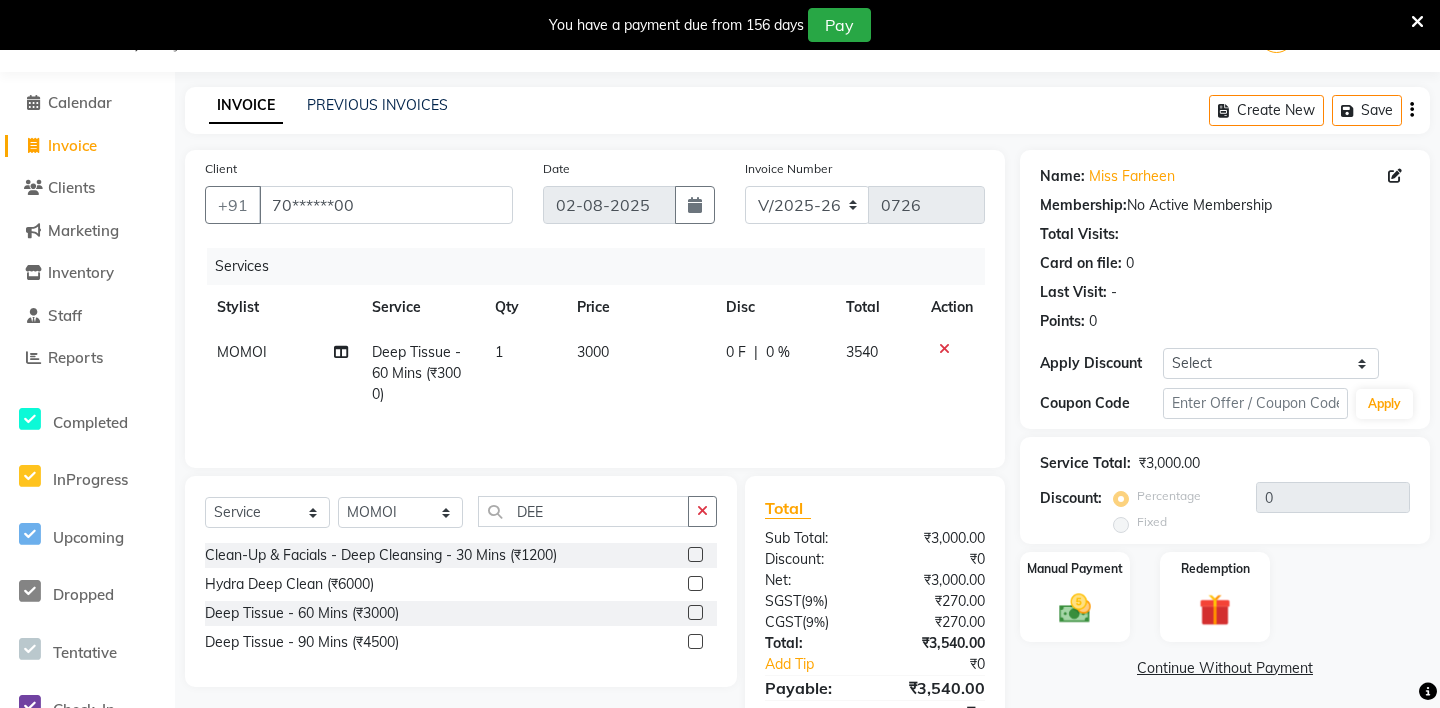scroll, scrollTop: 142, scrollLeft: 0, axis: vertical 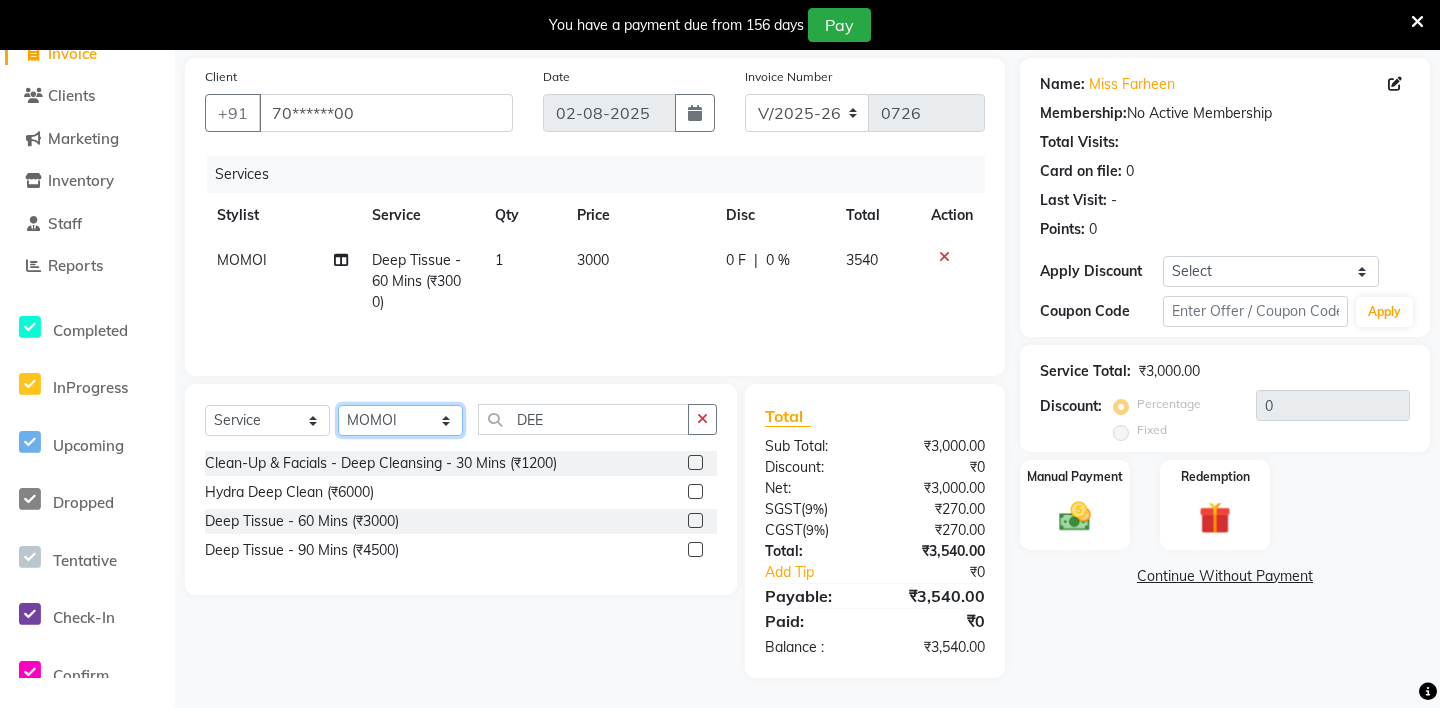 click on "Select Stylist ABHIJEET - ZAH BEAUTY RETAIL APANG APEM ASIF ITUNA MANI MERCY MOMOI NIUTOLI SEBIKA SHOM SUMSUM THANLIUM VICTORIA" 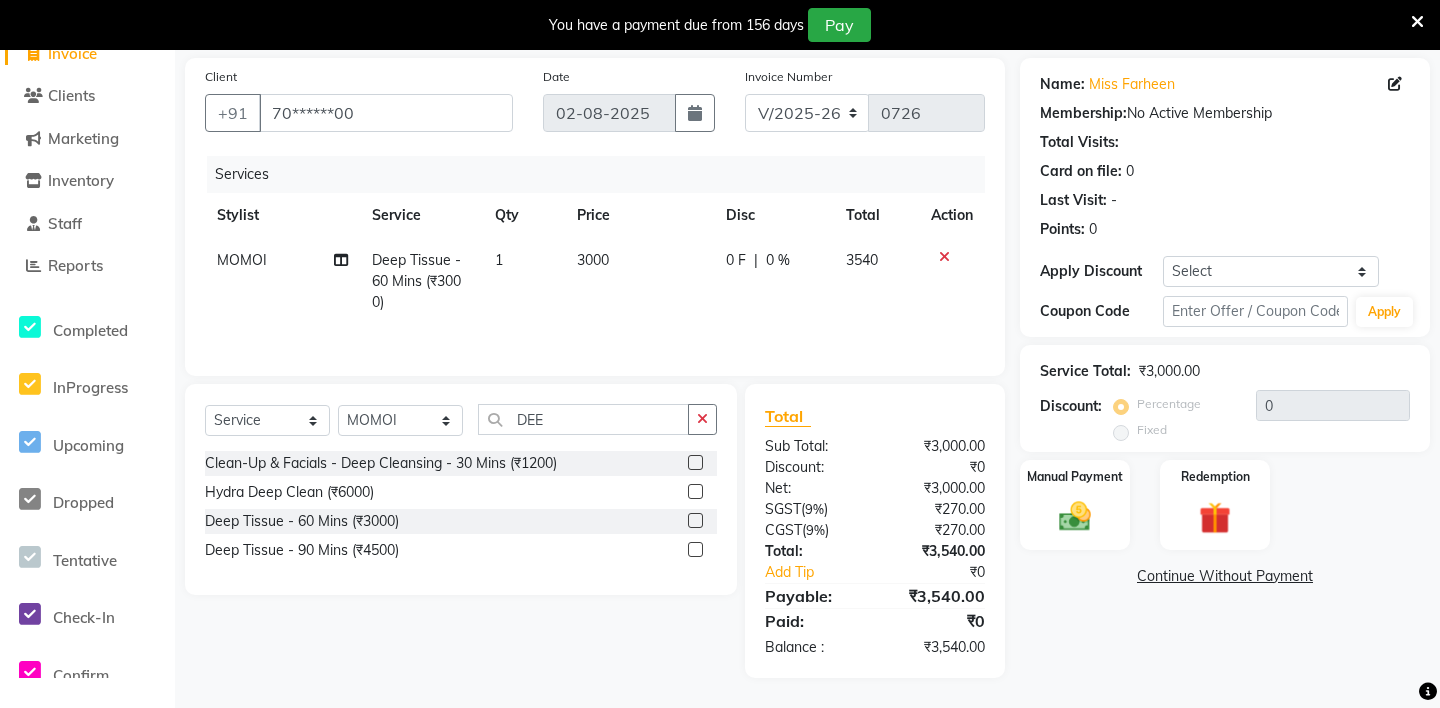 click 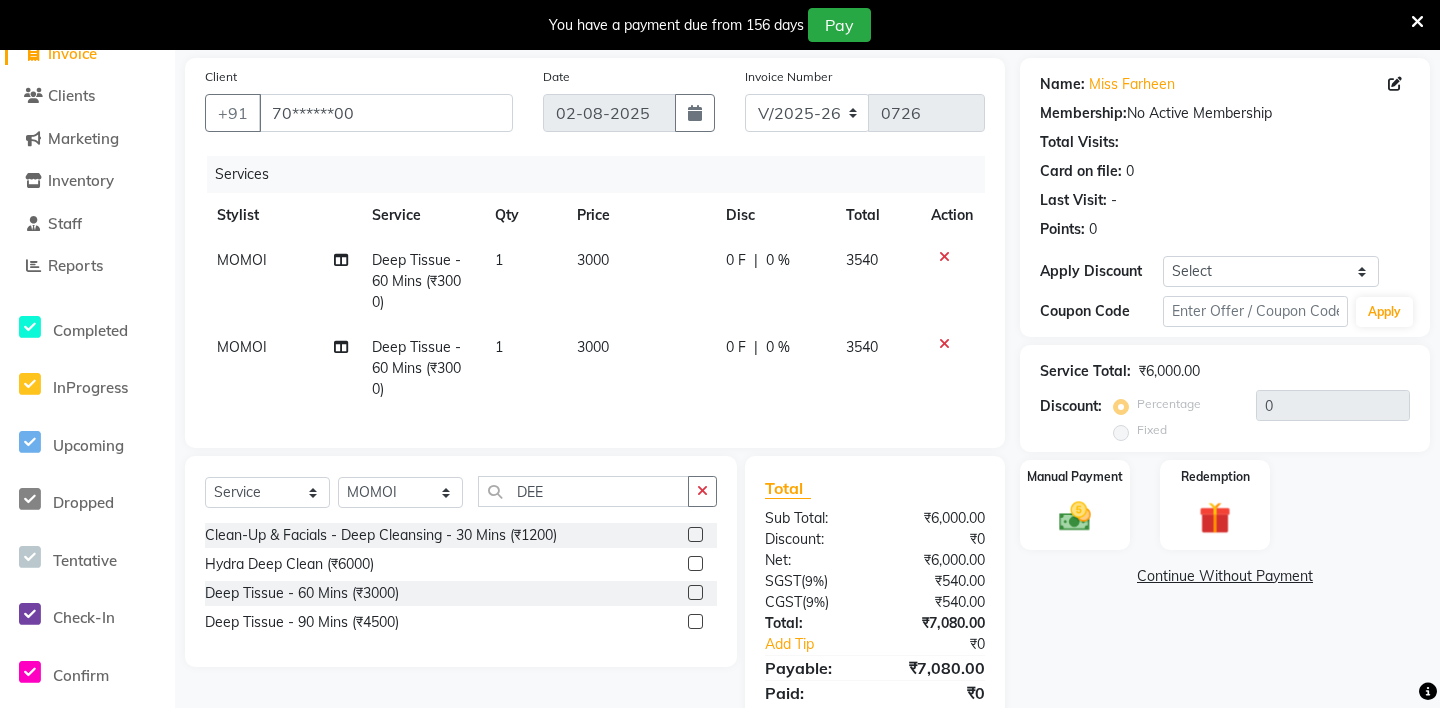 click 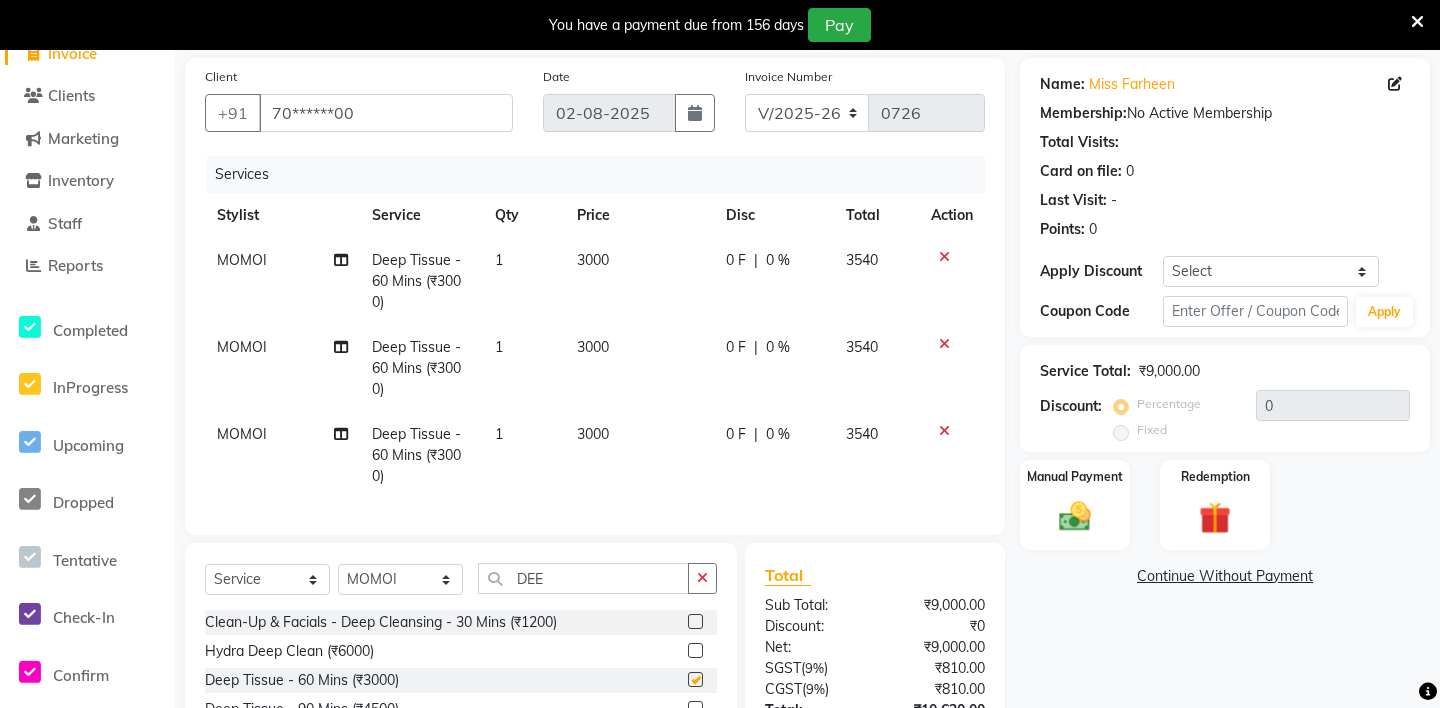checkbox on "false" 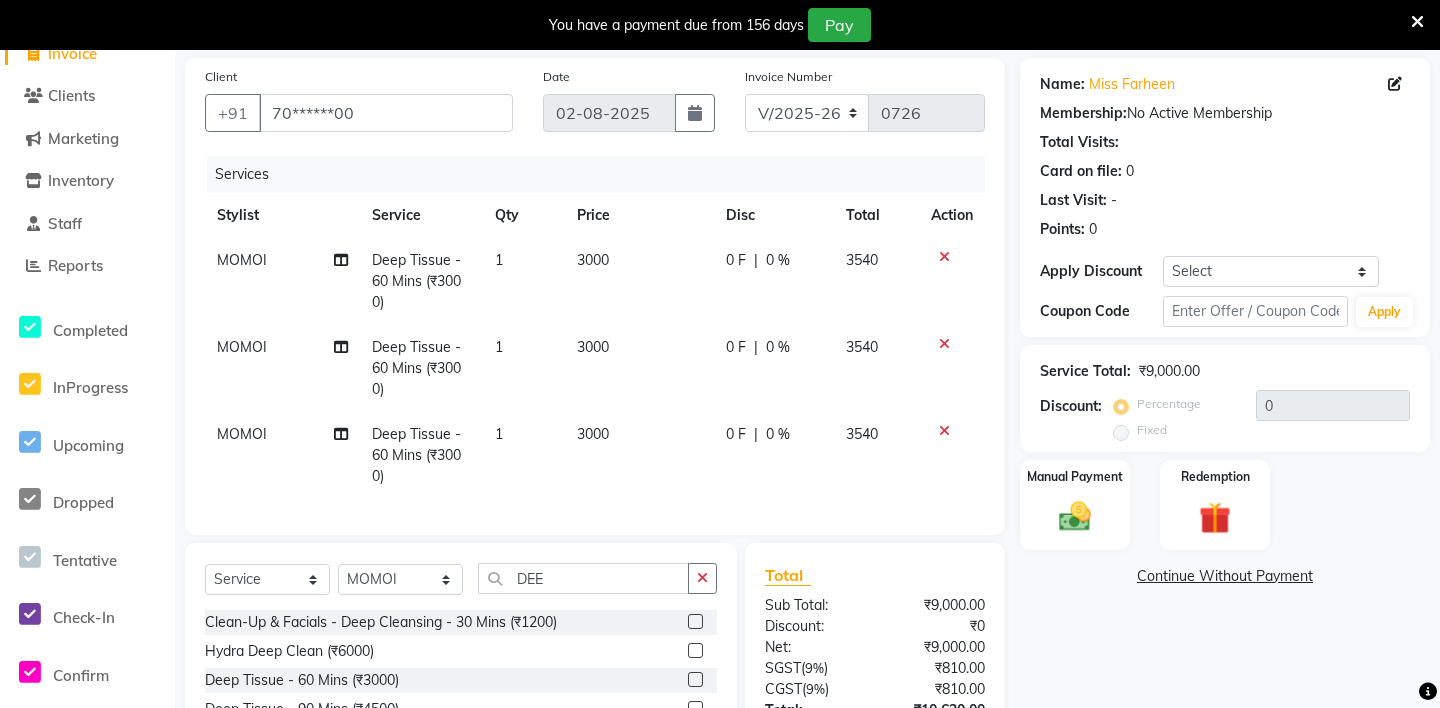 scroll, scrollTop: 285, scrollLeft: 0, axis: vertical 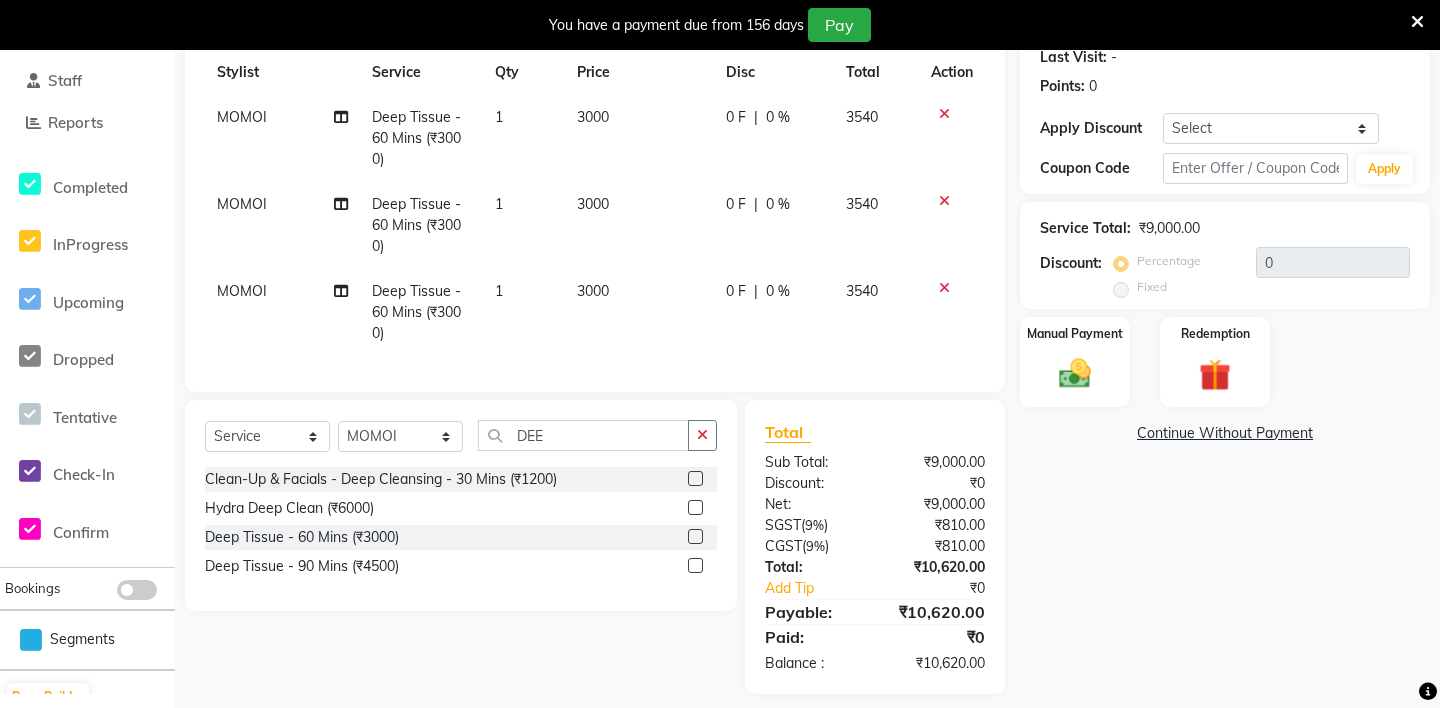 click on "MOMOI" 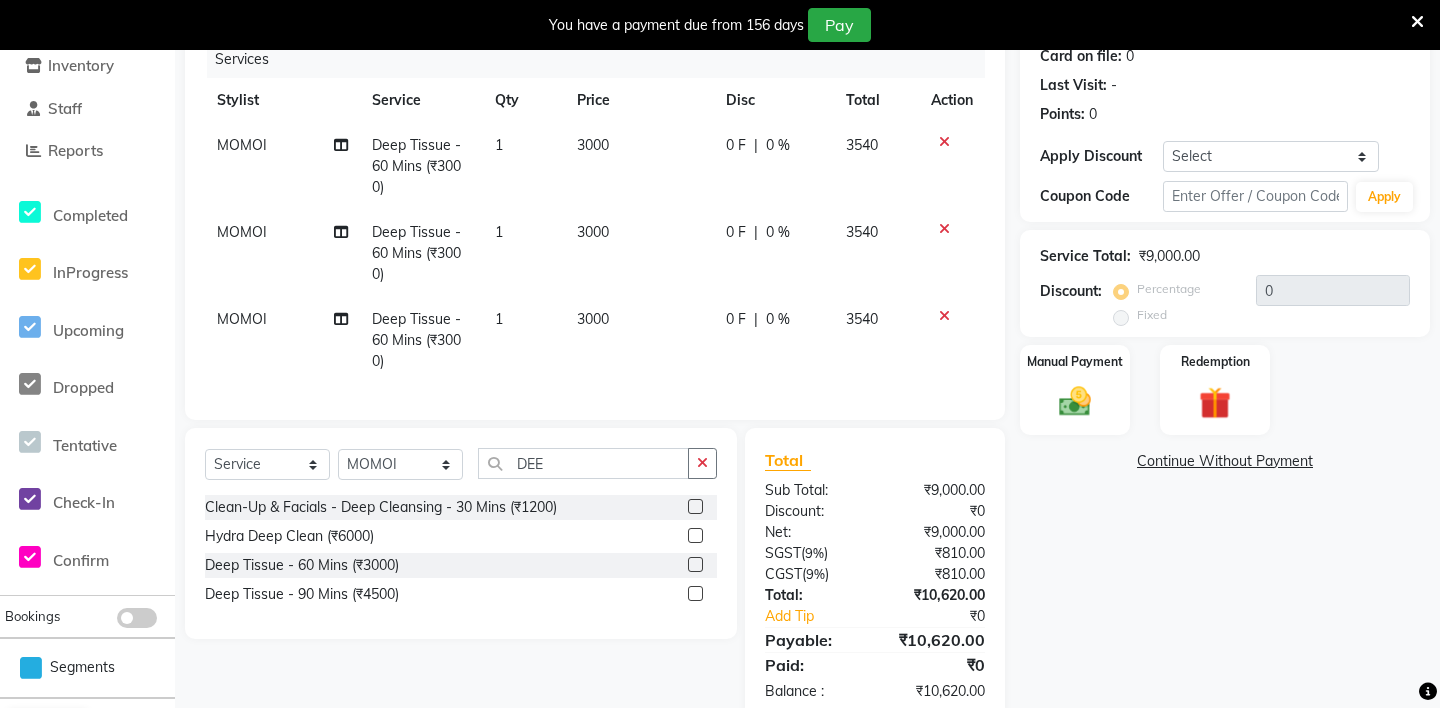 select on "38267" 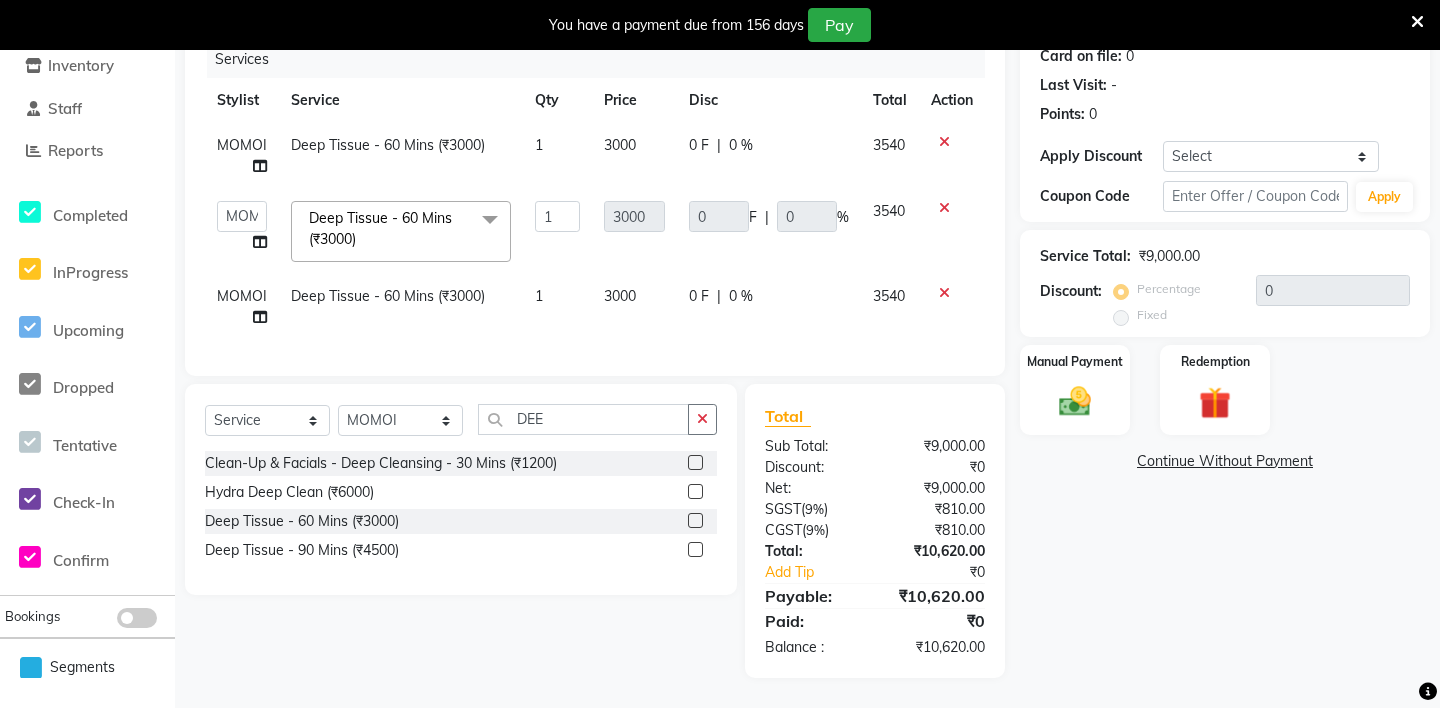 click on "[NAME] - ZAH BEAUTY RETAIL   APANG   APEM   ASIF   ITUNA   MANI   MERCY   MOMOI   NIUTOLI   SEBIKA   SHOM   SUMSUM   THANLIUM   VICTORIA" 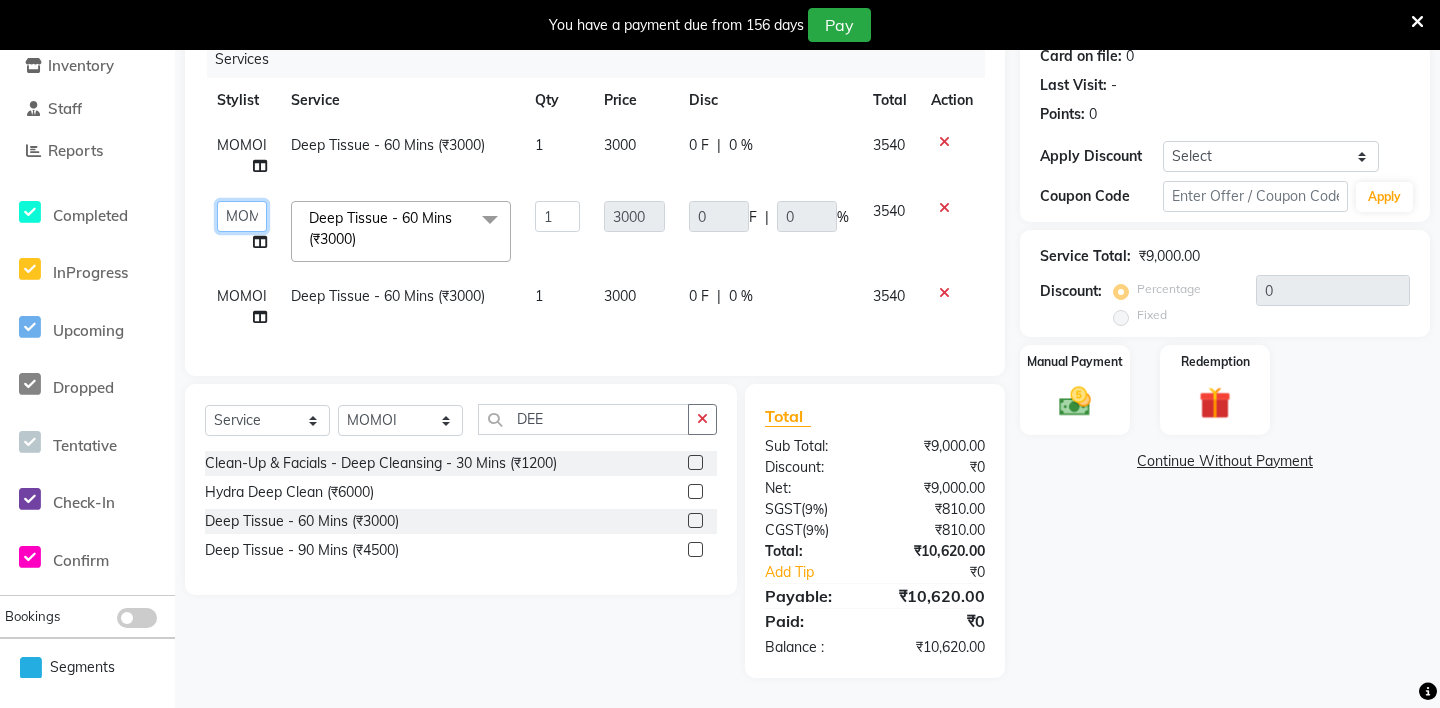 click on "[NAME] - ZAH BEAUTY RETAIL   APANG   APEM   ASIF   ITUNA   MANI   MERCY   MOMOI   NIUTOLI   SEBIKA   SHOM   SUMSUM   THANLIUM   VICTORIA" 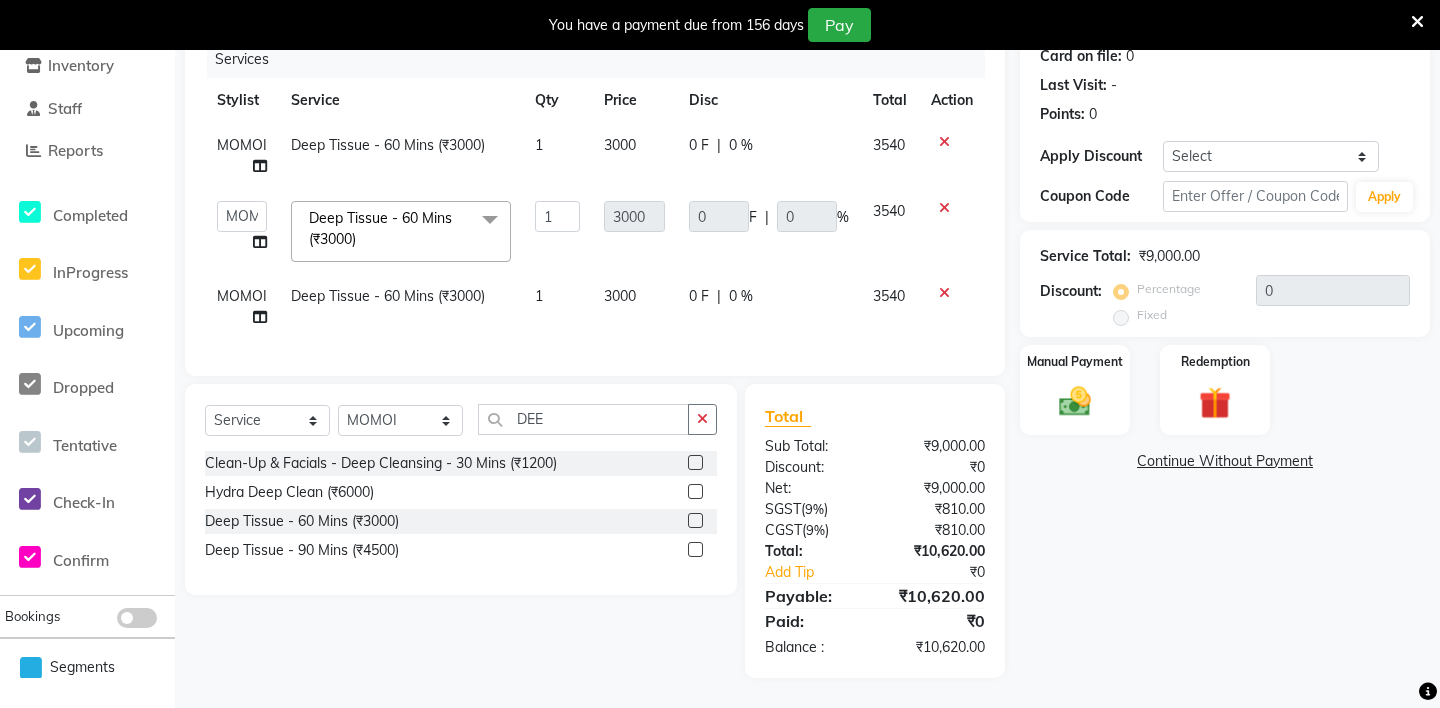 select on "[NUMBER]" 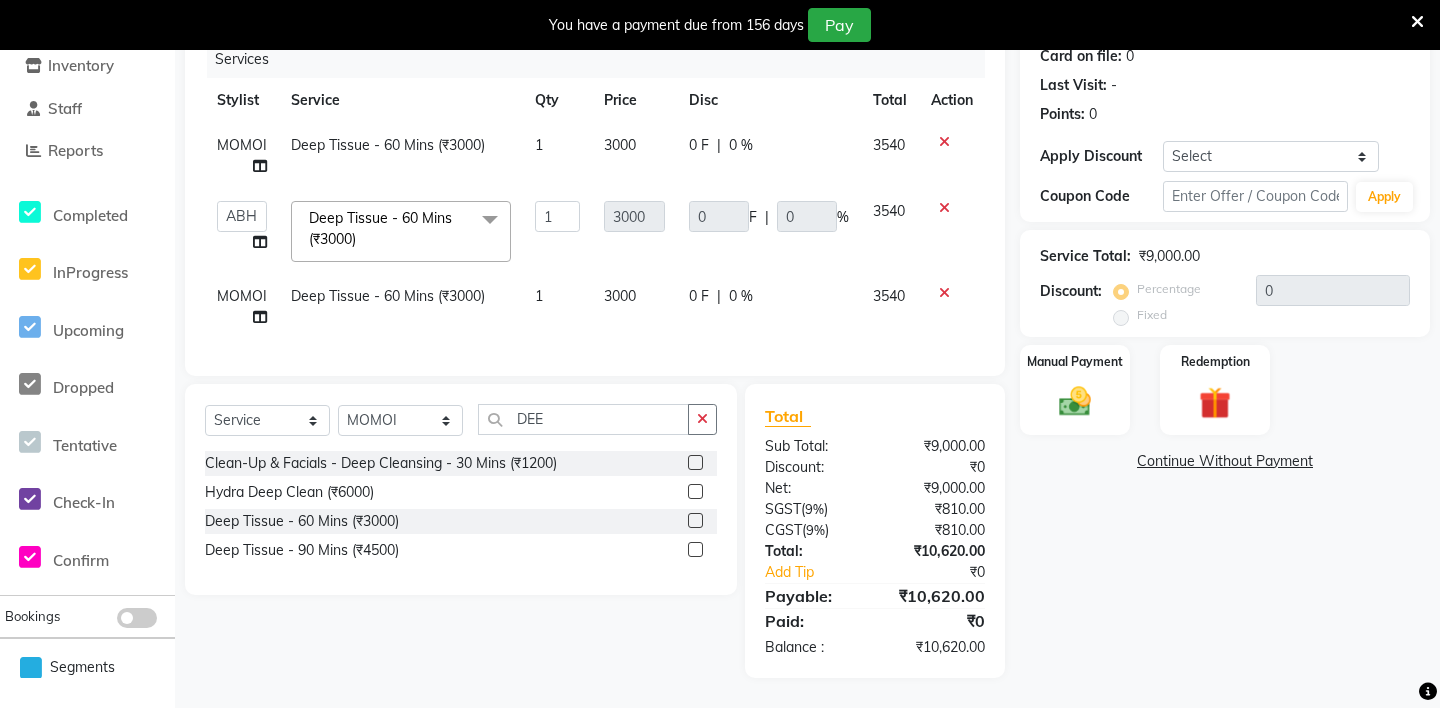 click on "MOMOI" 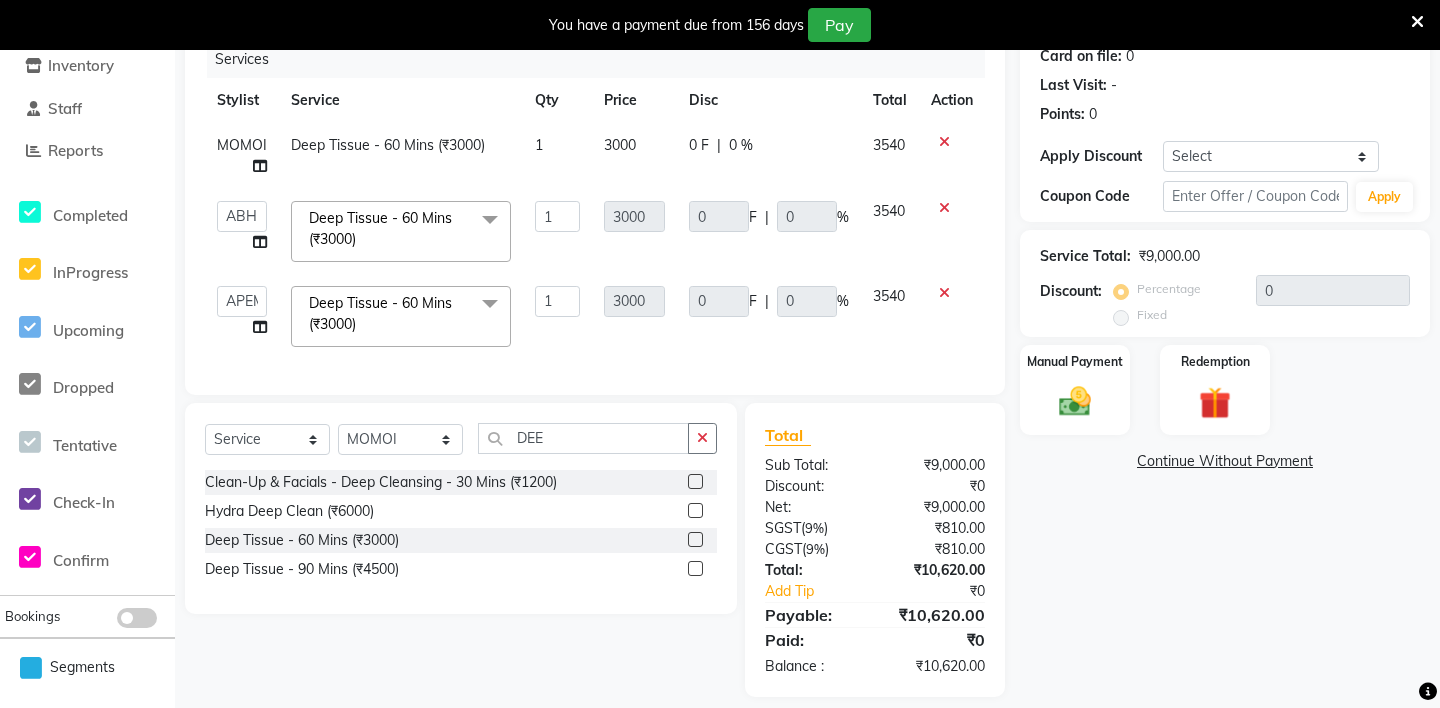 select on "85267" 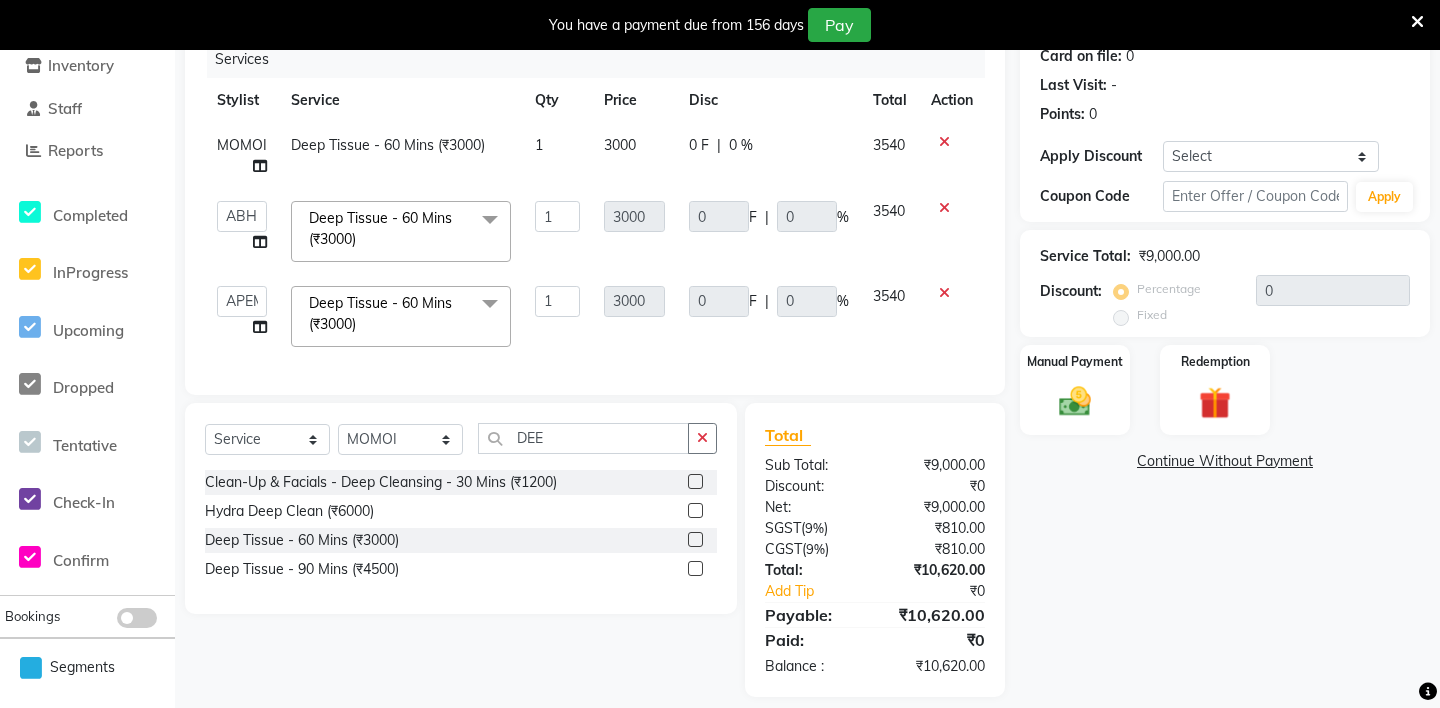scroll, scrollTop: 275, scrollLeft: 0, axis: vertical 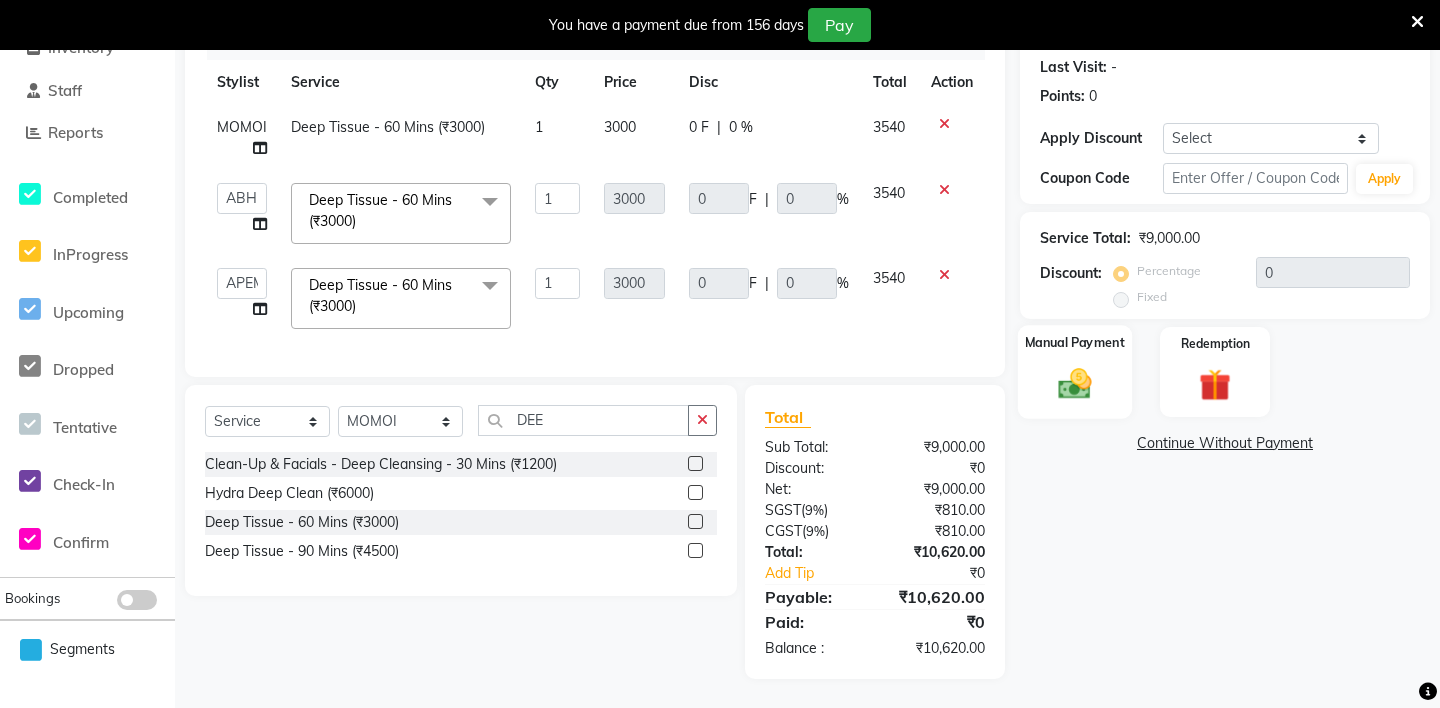 click 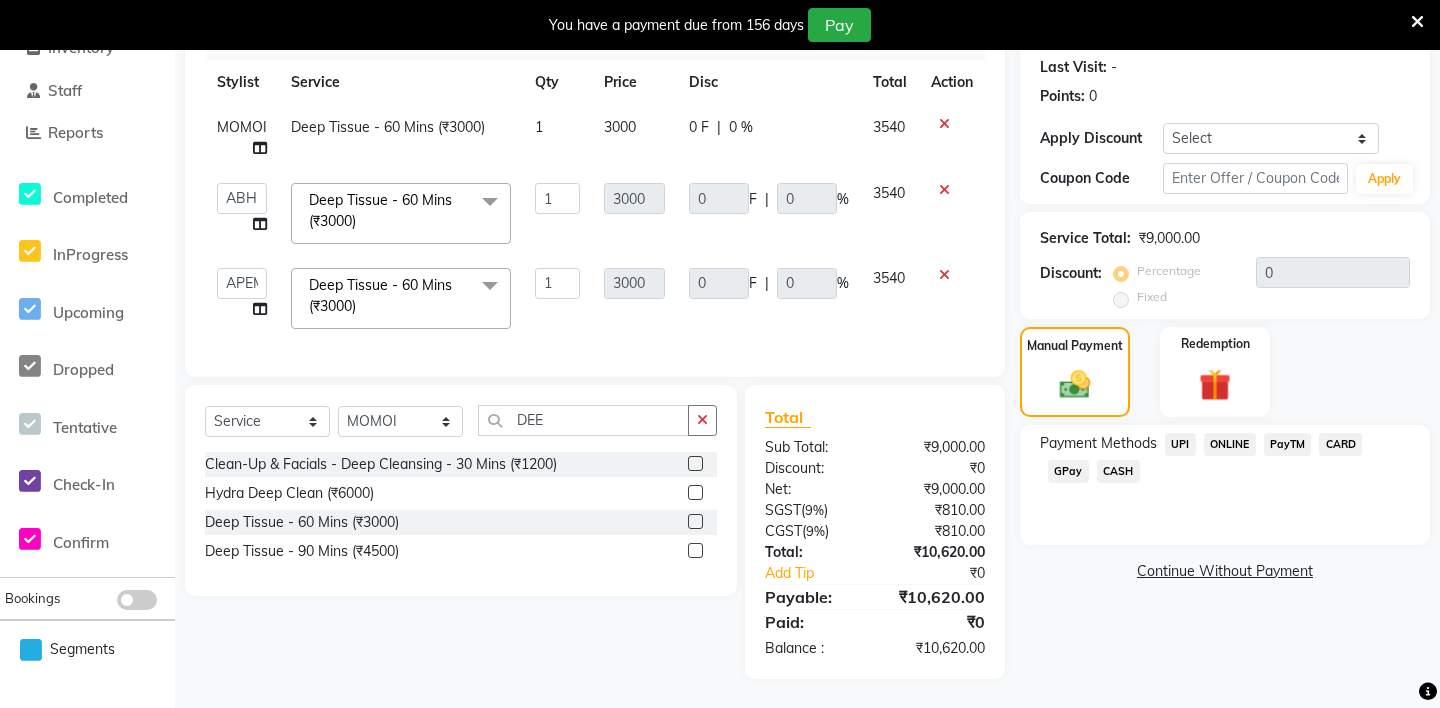 click on "CARD" 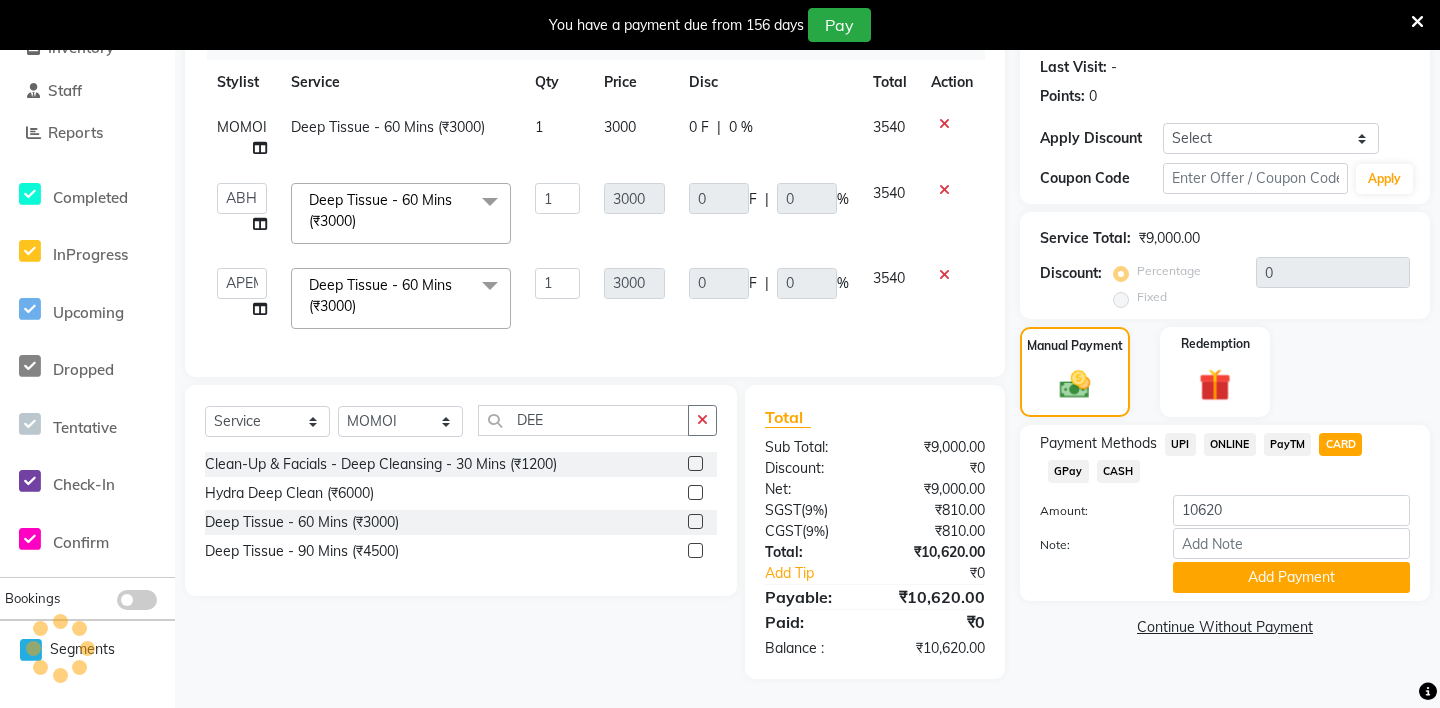 click on "Note:" 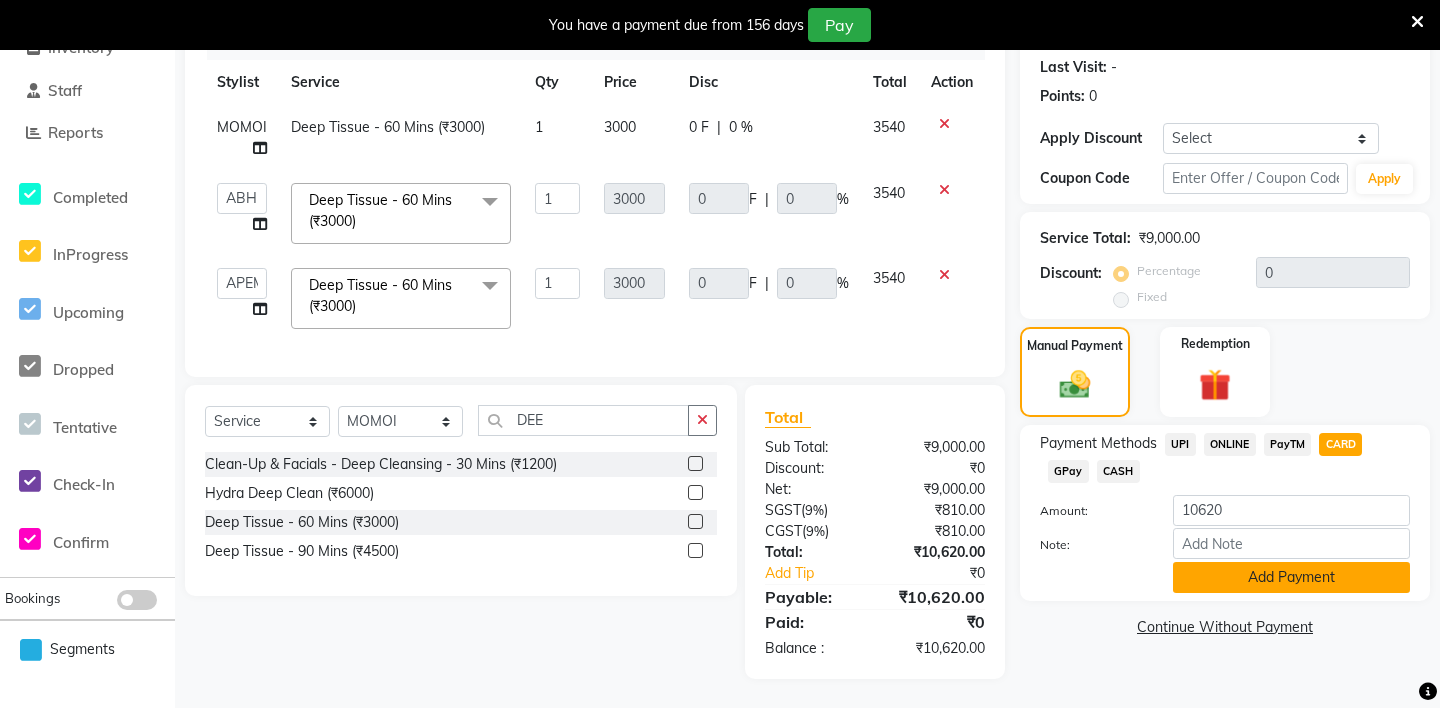 click on "Add Payment" 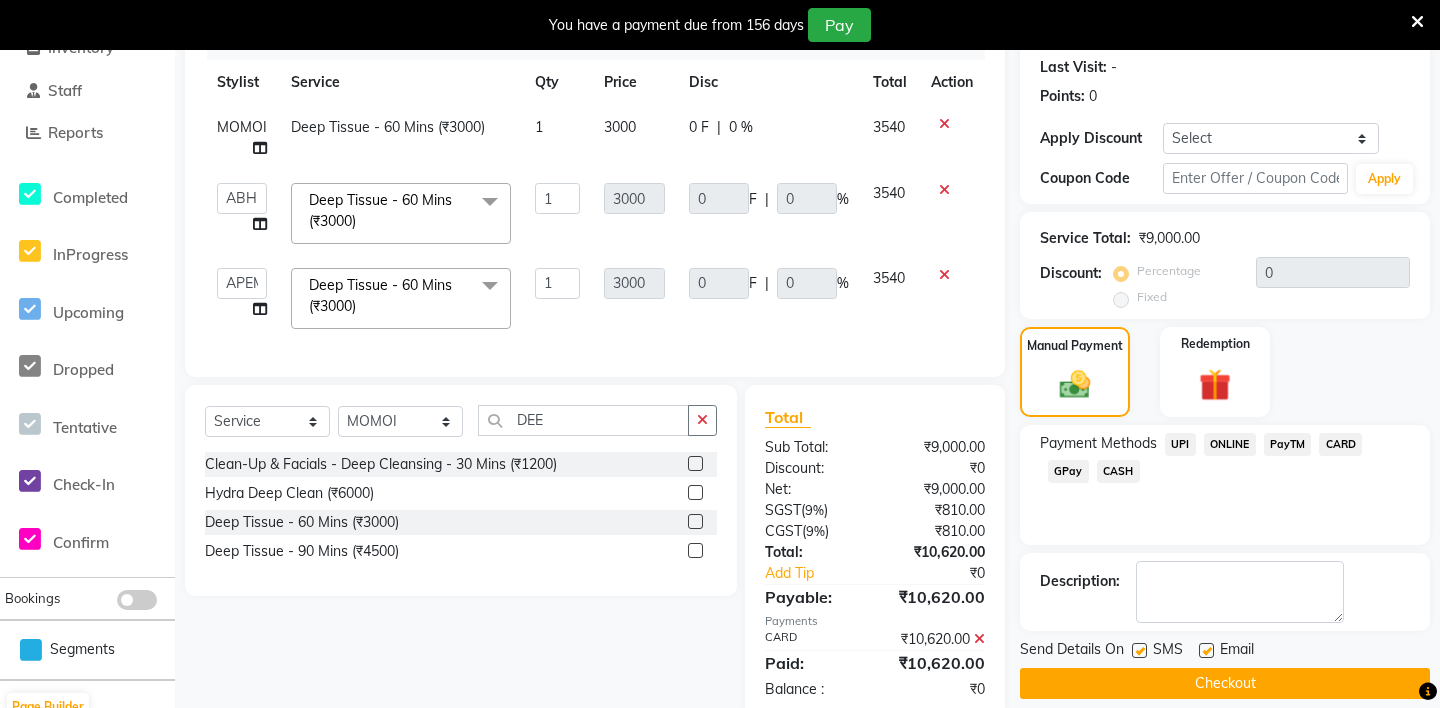 scroll, scrollTop: 317, scrollLeft: 0, axis: vertical 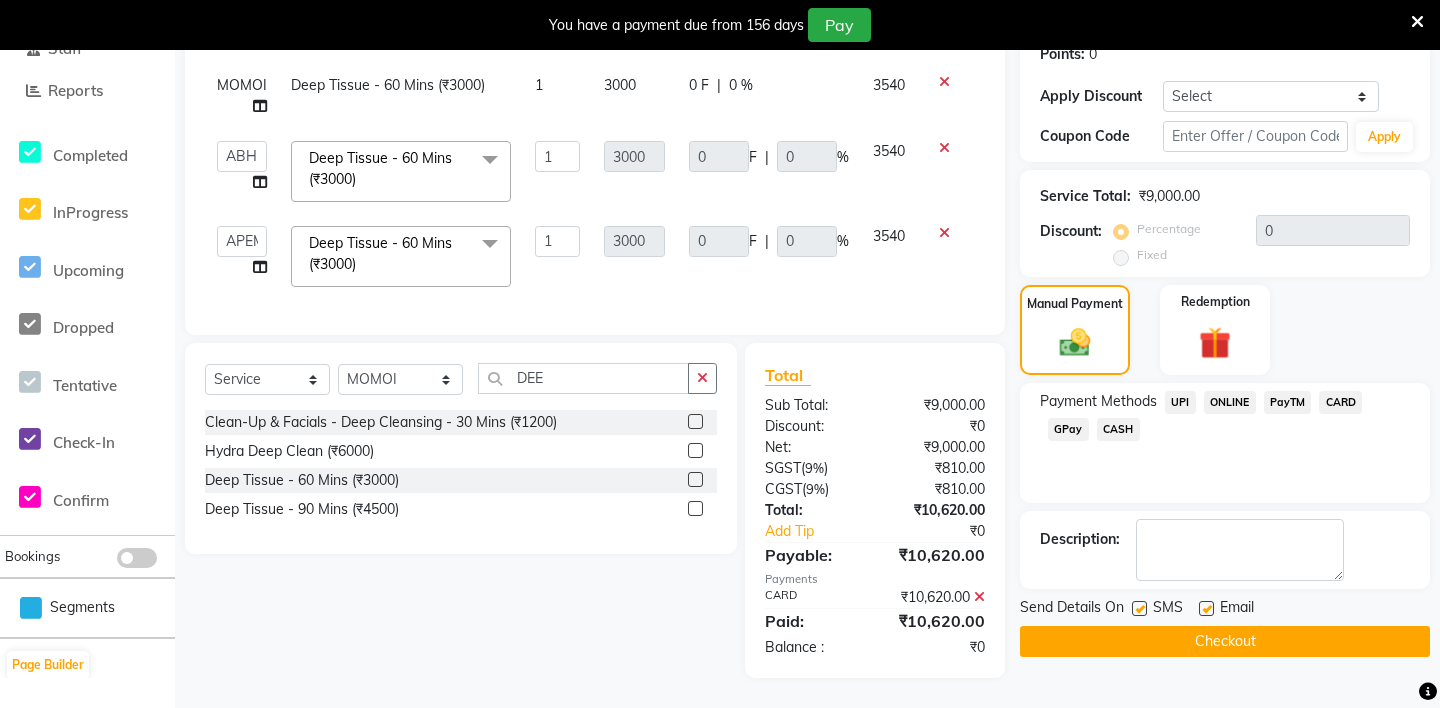 click on "Checkout" 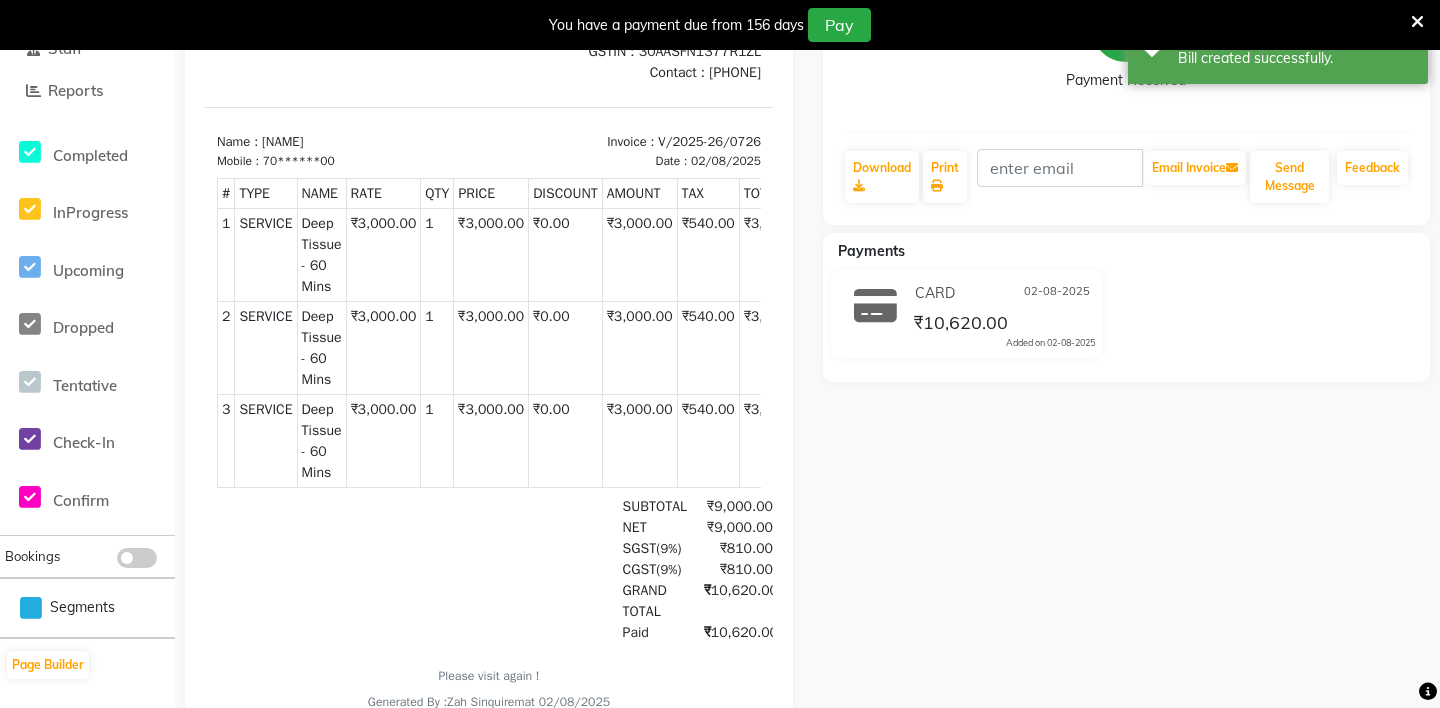 scroll, scrollTop: 0, scrollLeft: 0, axis: both 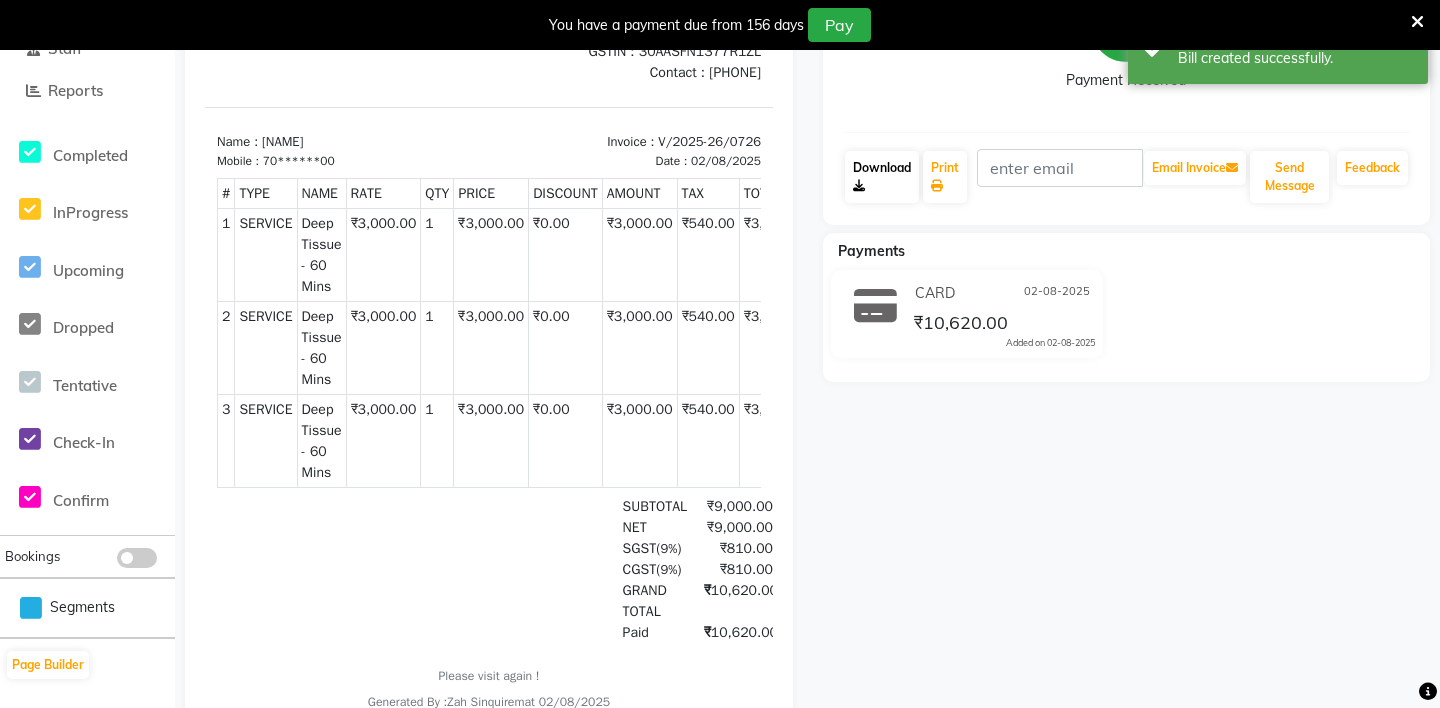 click on "Download" 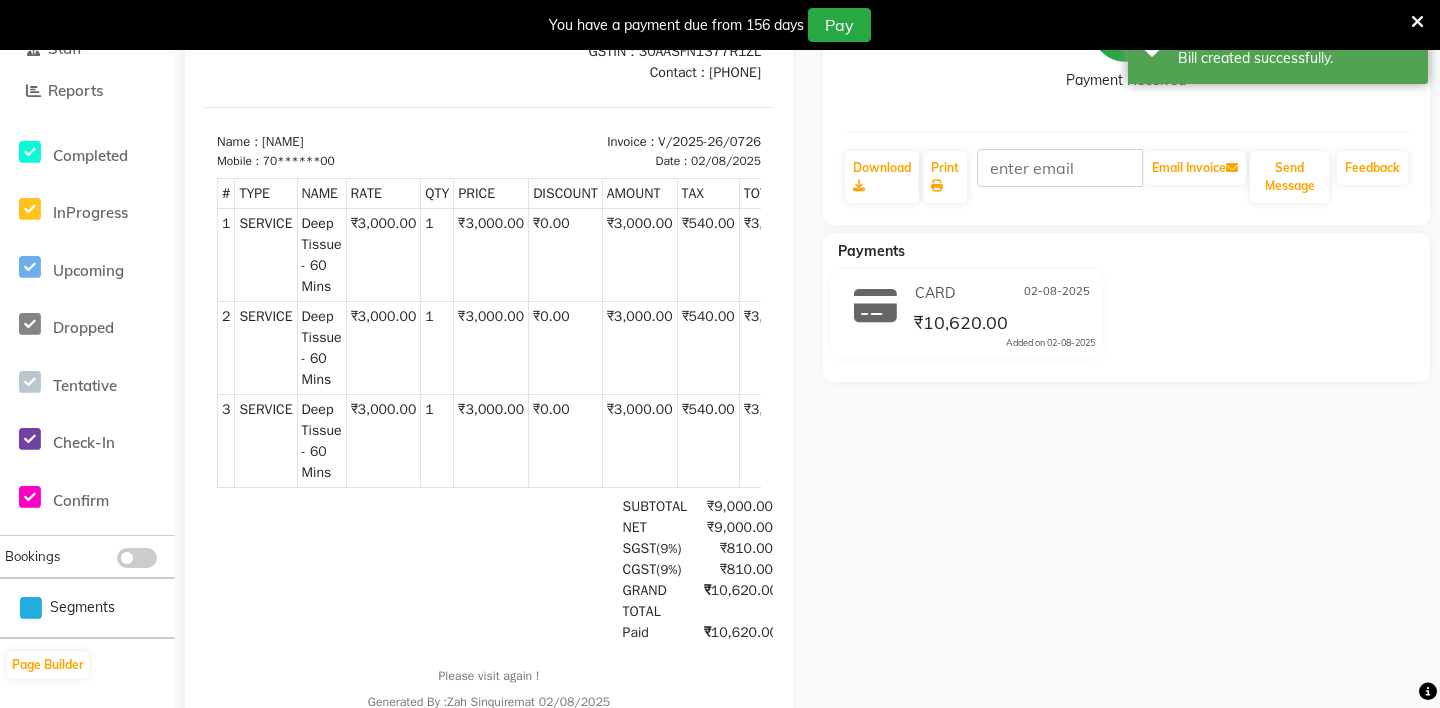 scroll, scrollTop: 0, scrollLeft: 0, axis: both 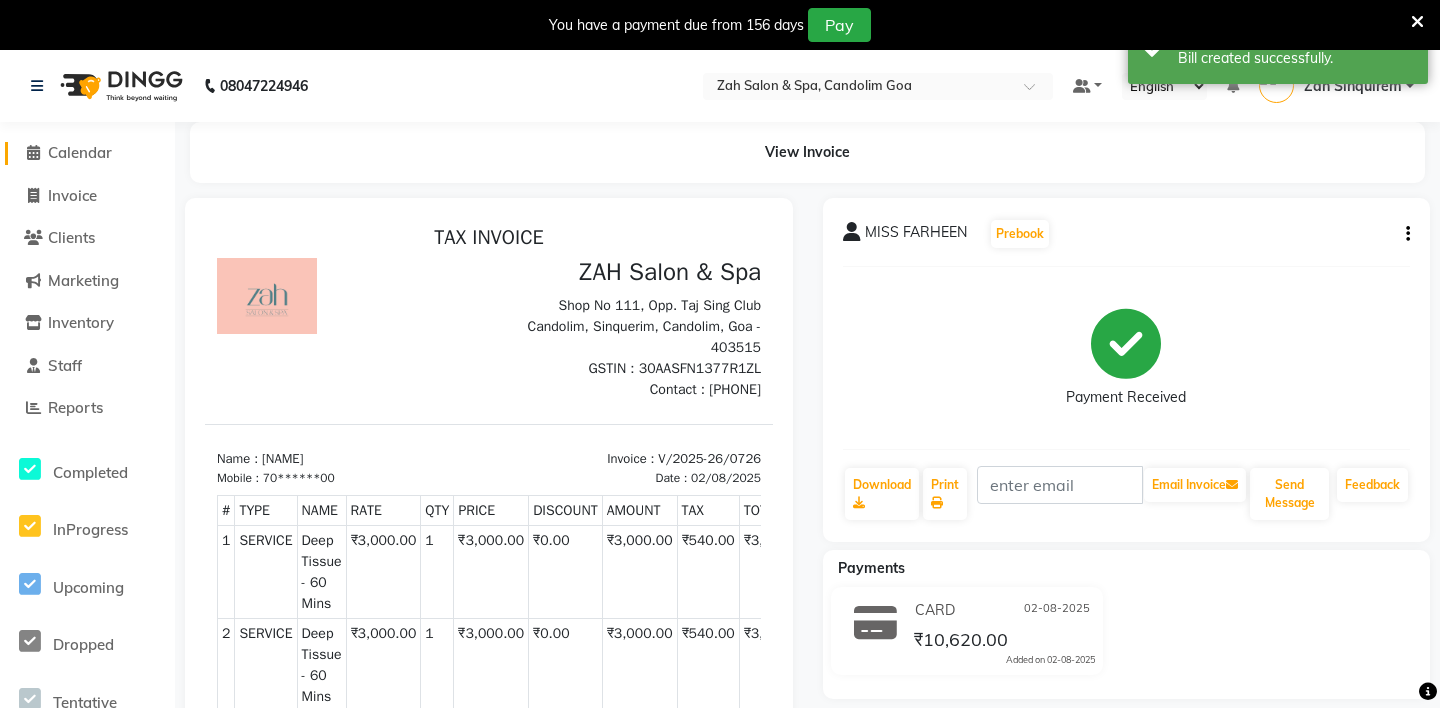 click on "Calendar" 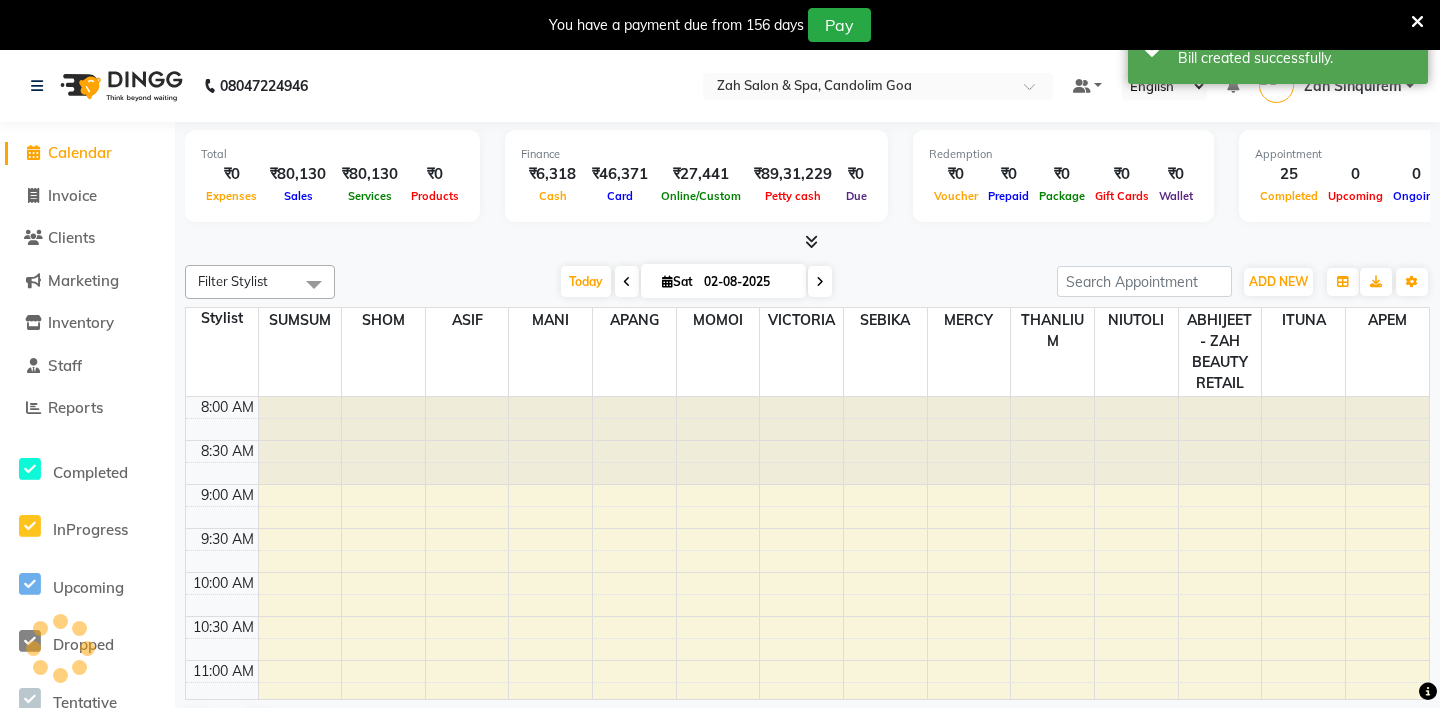 scroll, scrollTop: 0, scrollLeft: 0, axis: both 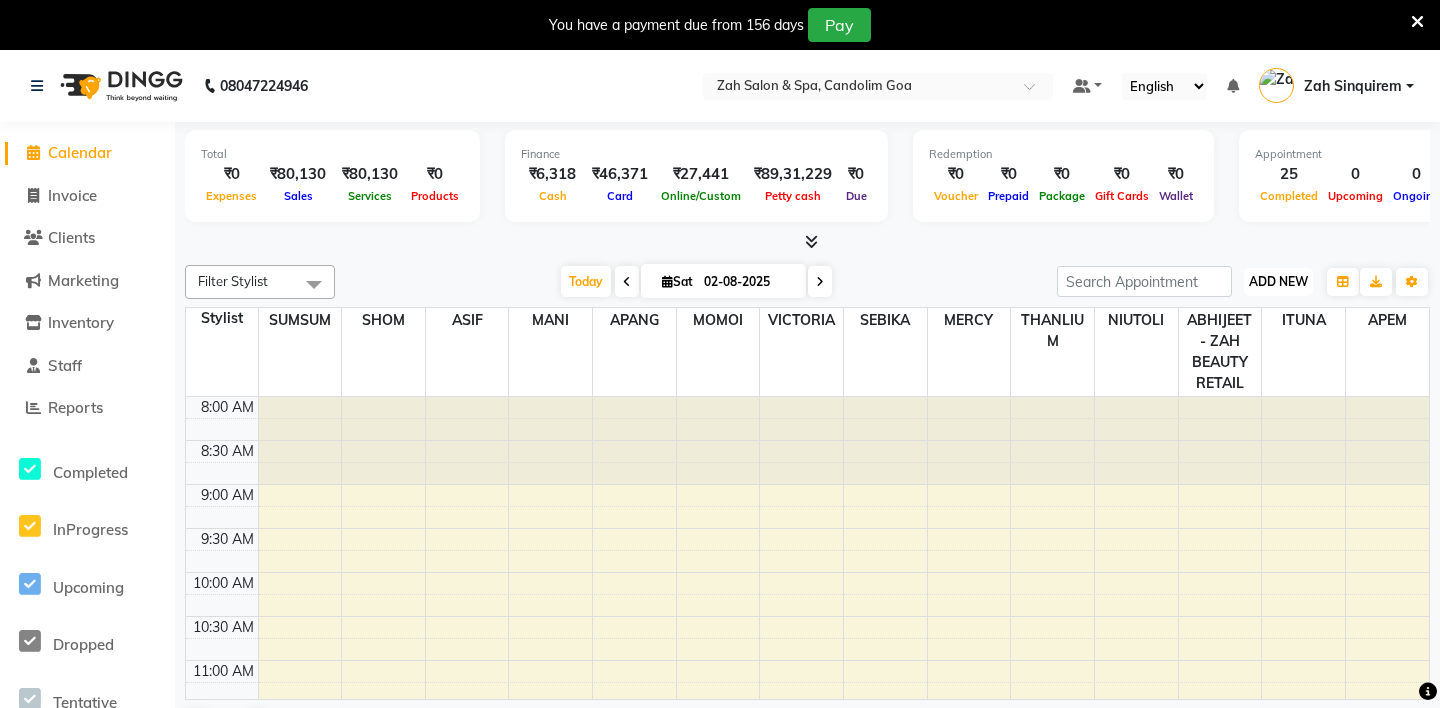 click on "ADD NEW" at bounding box center (1278, 281) 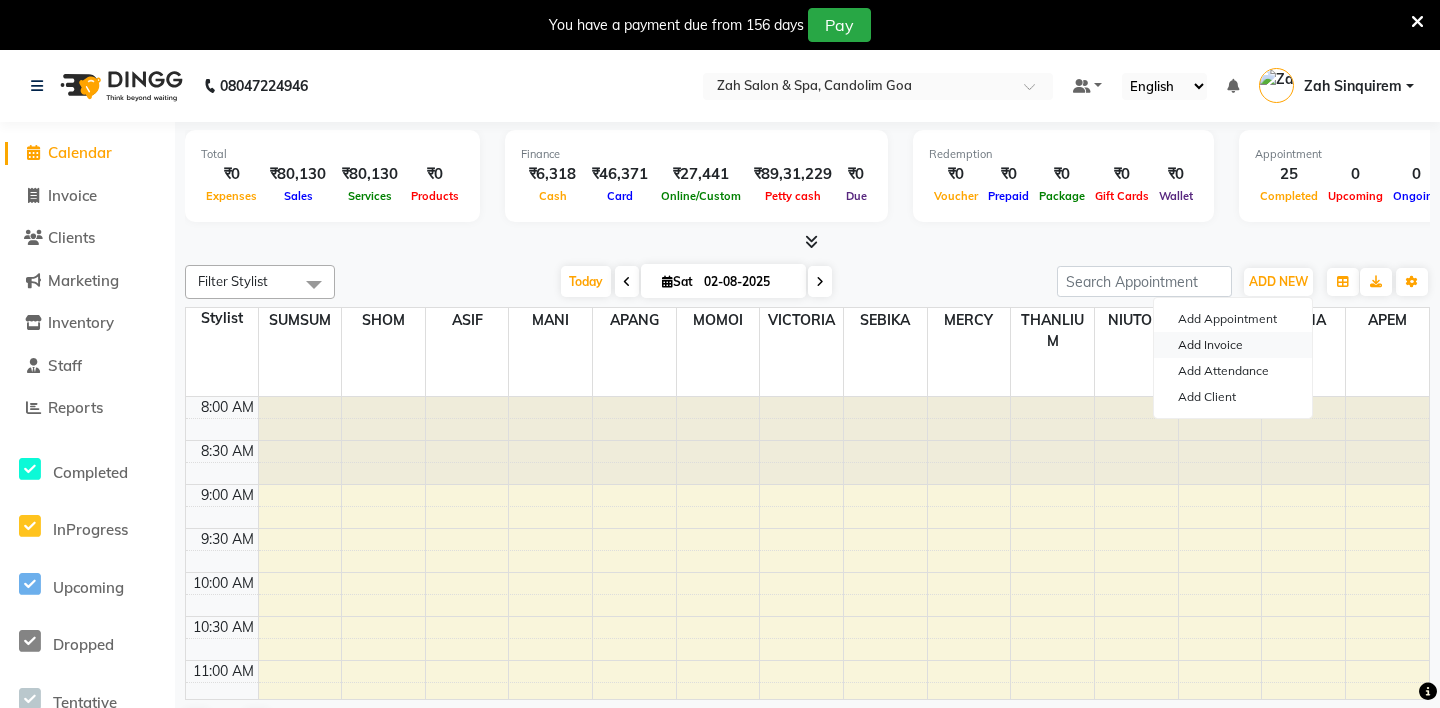 click on "Add Invoice" at bounding box center [1233, 345] 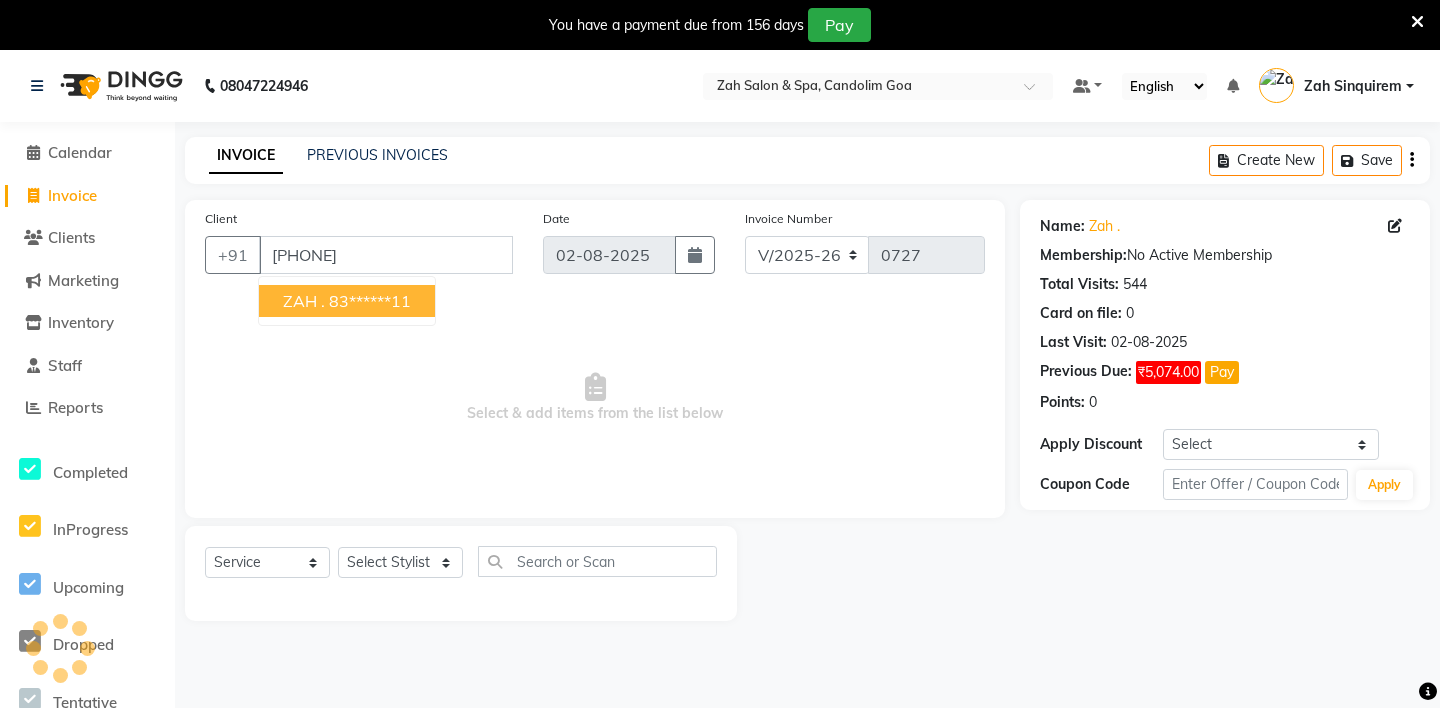 scroll, scrollTop: 19, scrollLeft: 0, axis: vertical 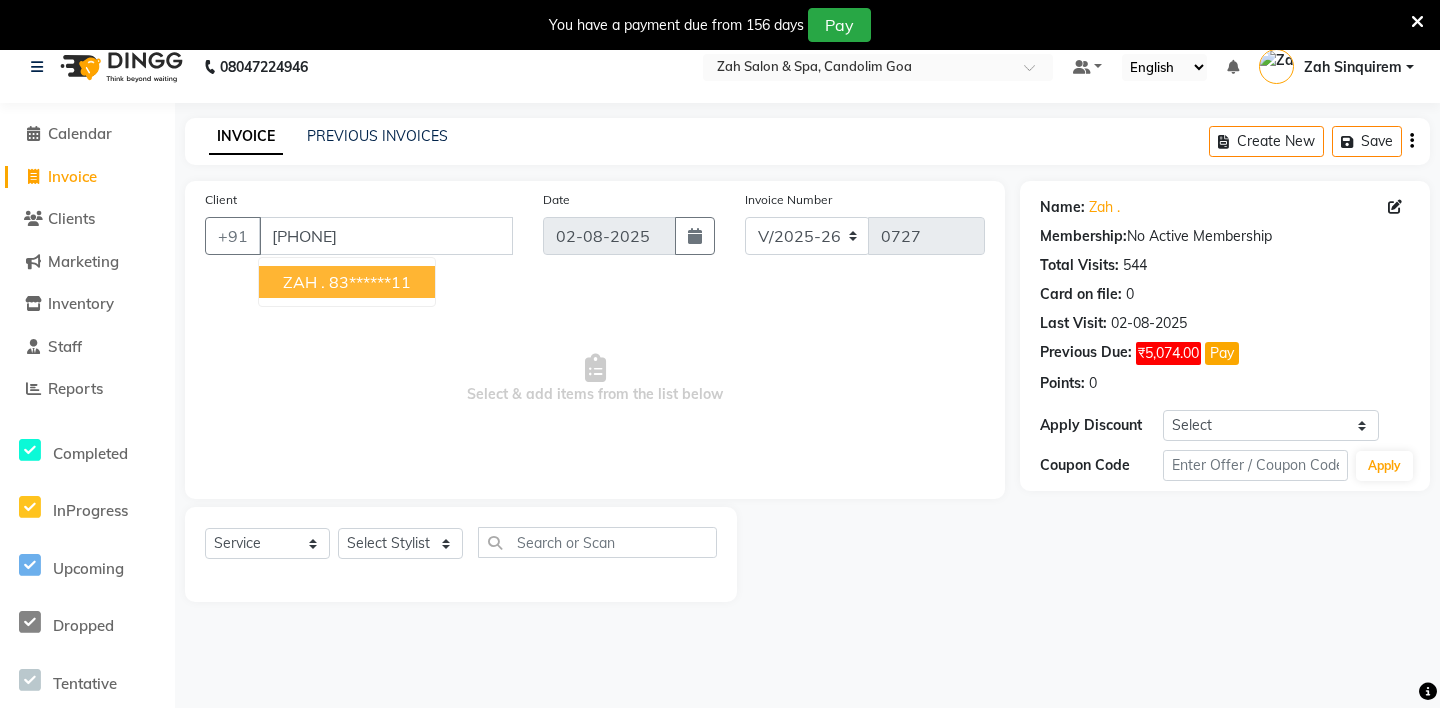 click on "ZAH ." at bounding box center (304, 282) 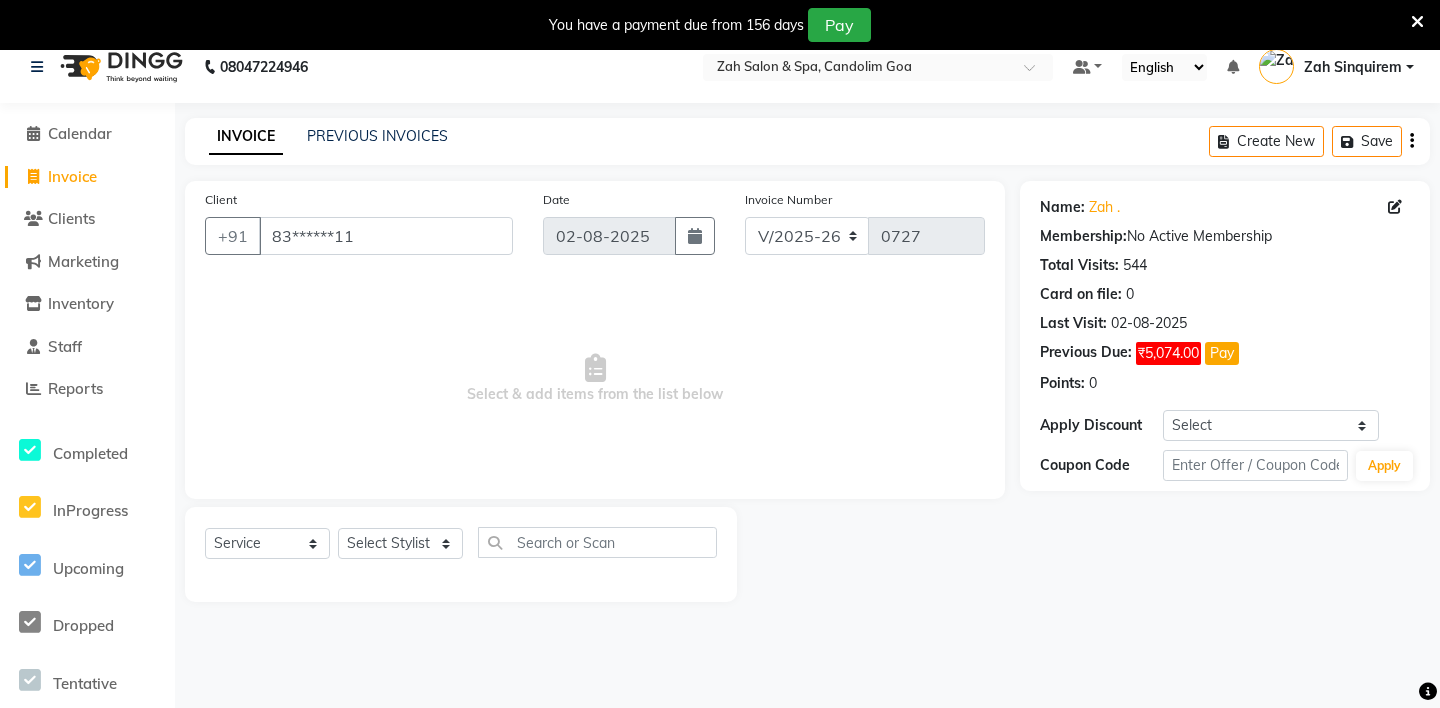 scroll, scrollTop: 50, scrollLeft: 0, axis: vertical 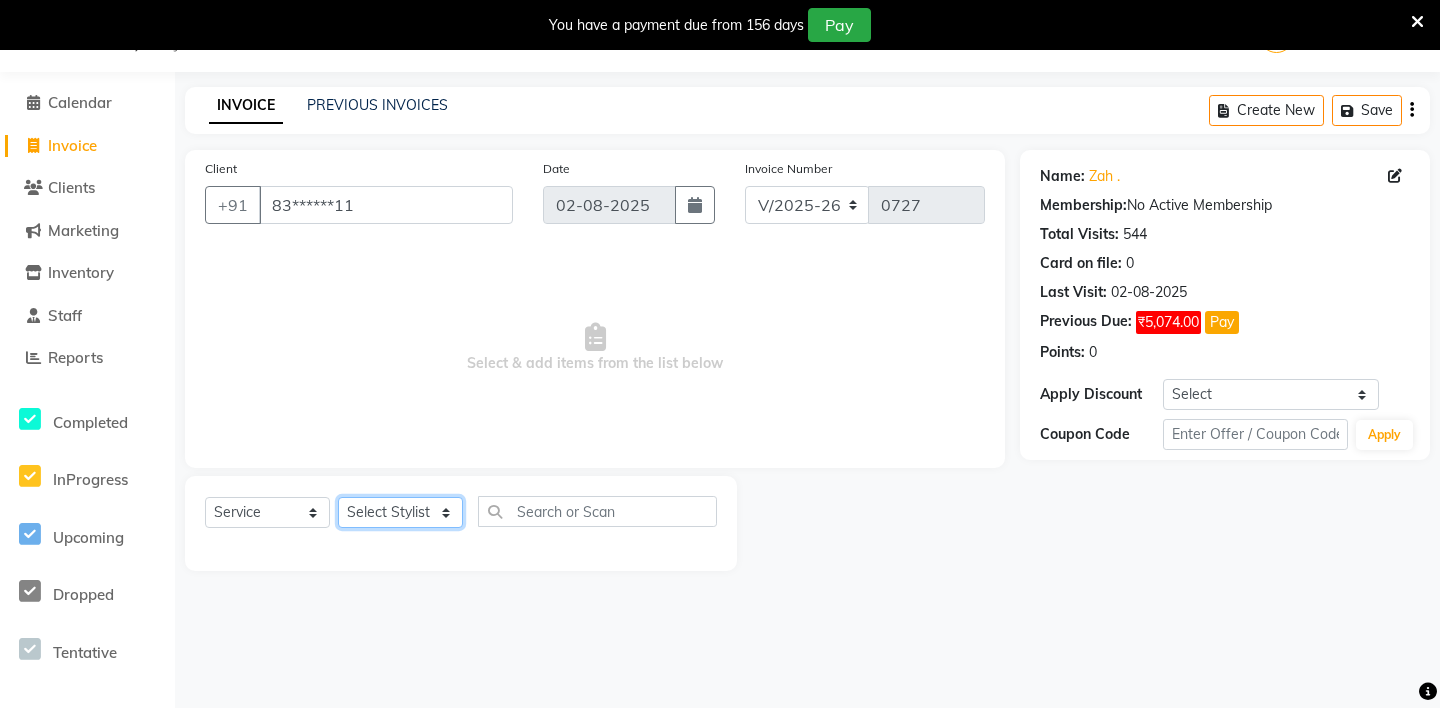 click on "Select Stylist ABHIJEET - ZAH BEAUTY RETAIL APANG APEM ASIF ITUNA MANI MERCY MOMOI NIUTOLI SEBIKA SHOM SUMSUM THANLIUM VICTORIA" 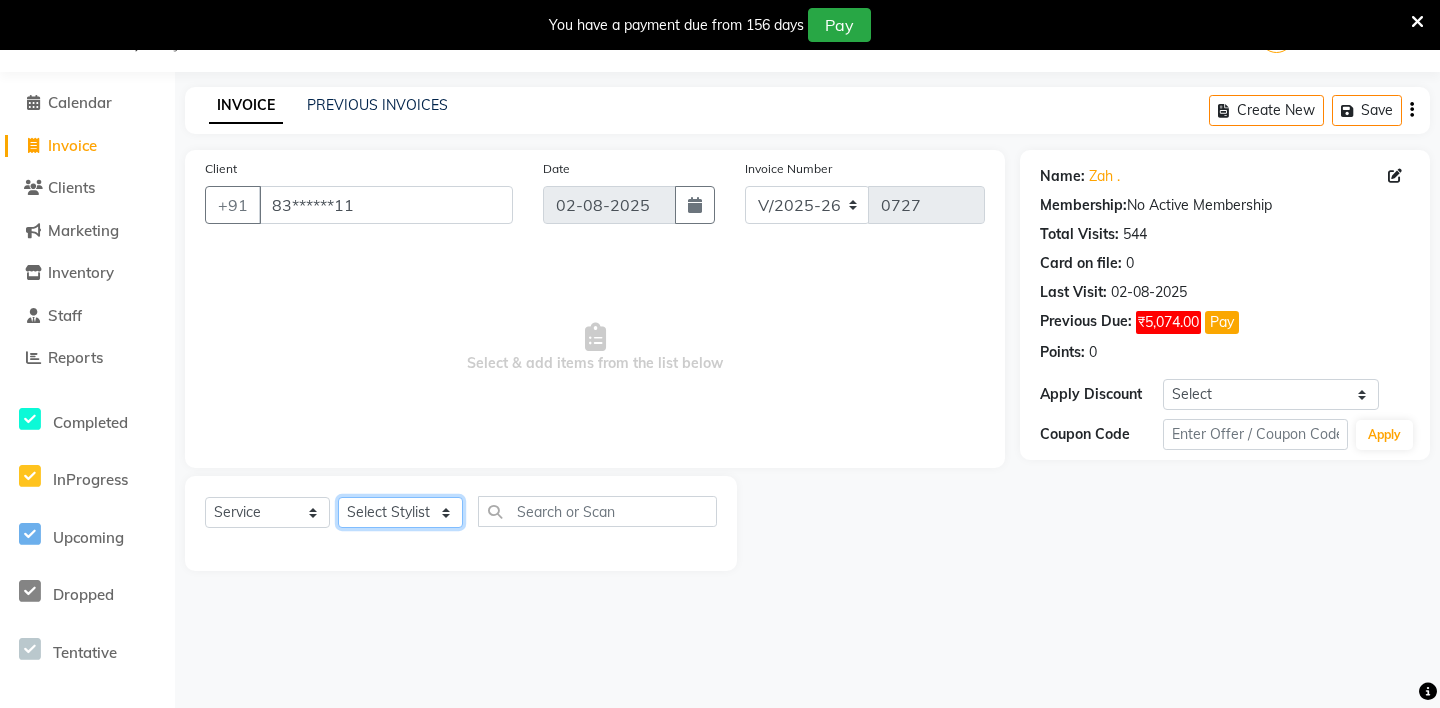select on "57860" 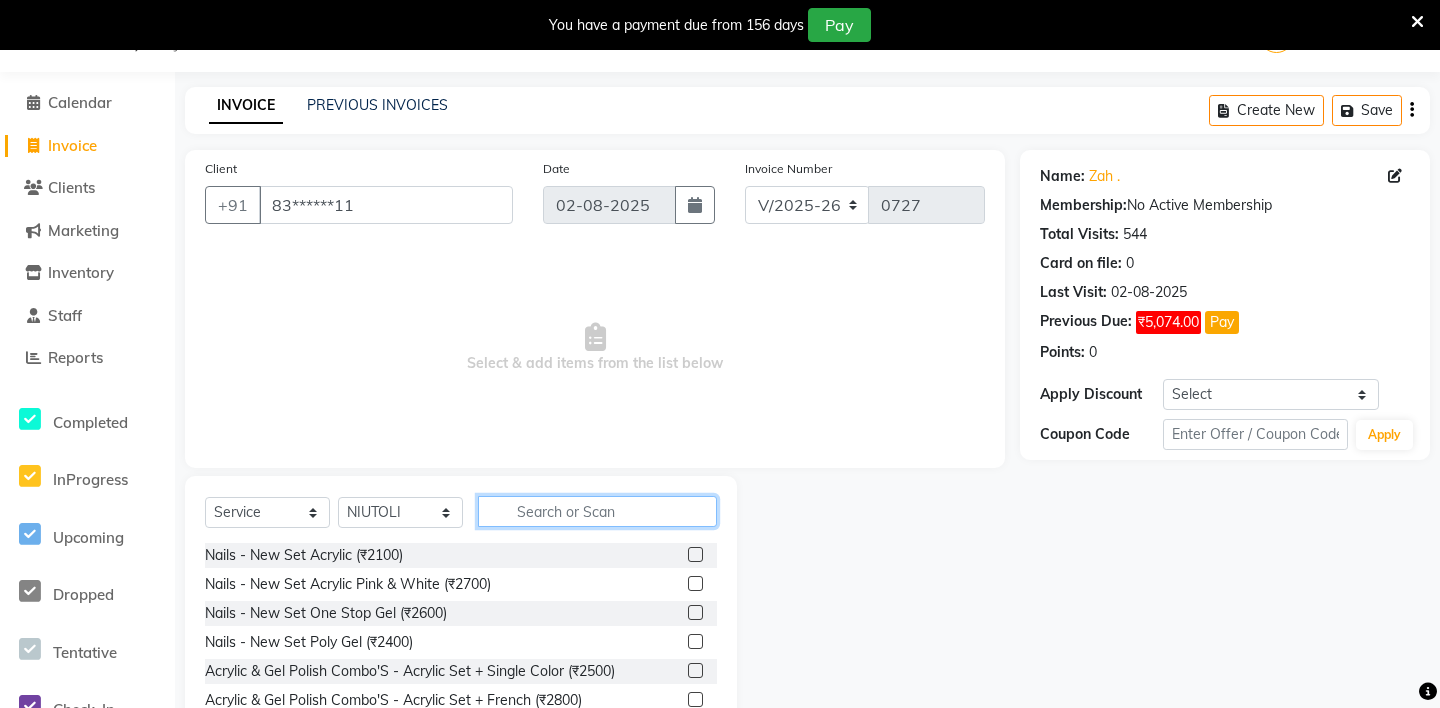 click 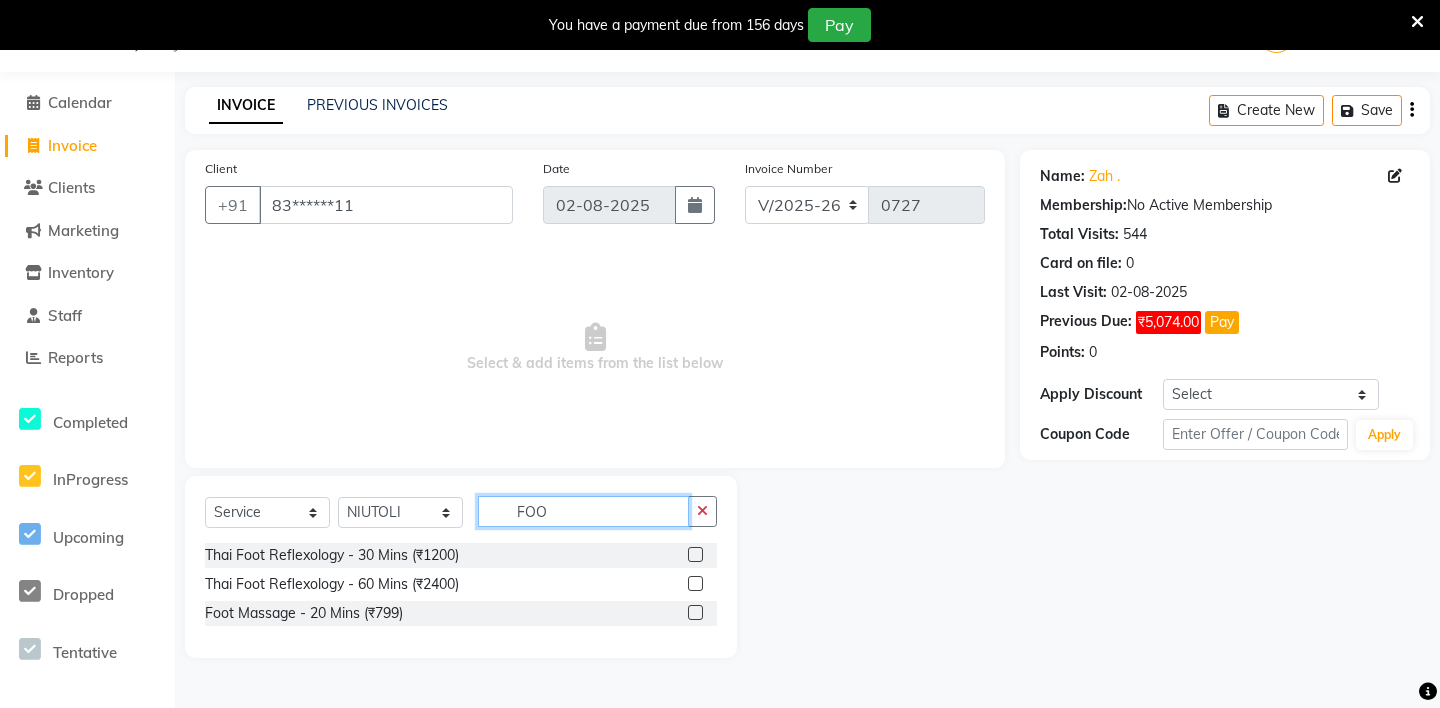 type on "FOO" 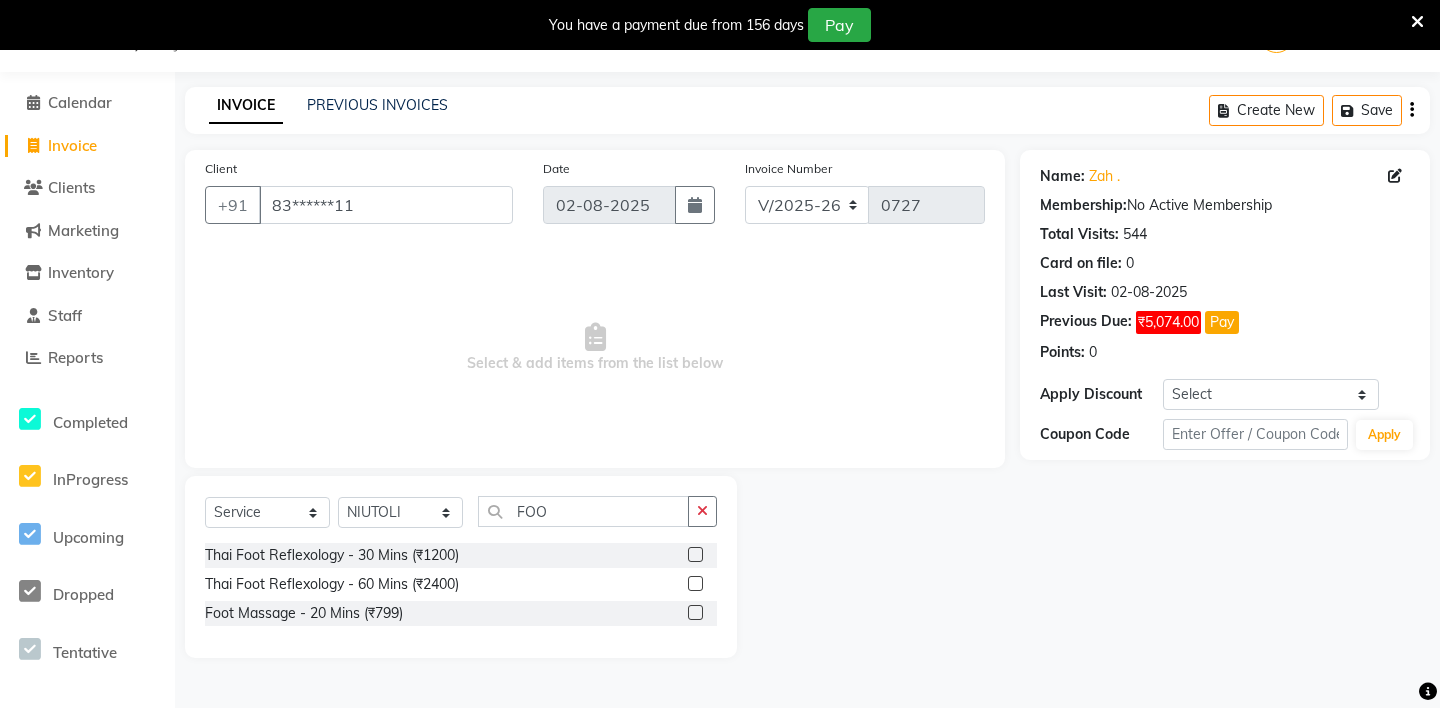 click 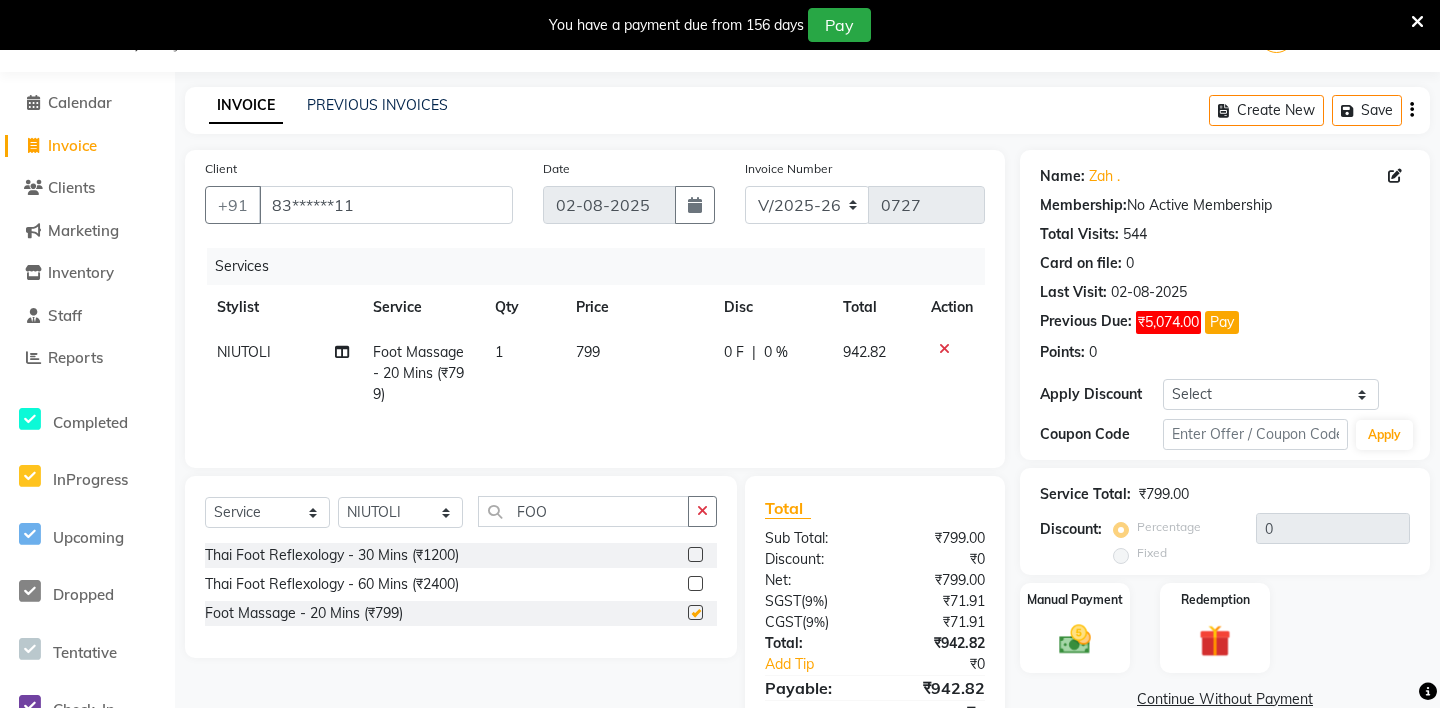scroll, scrollTop: 142, scrollLeft: 0, axis: vertical 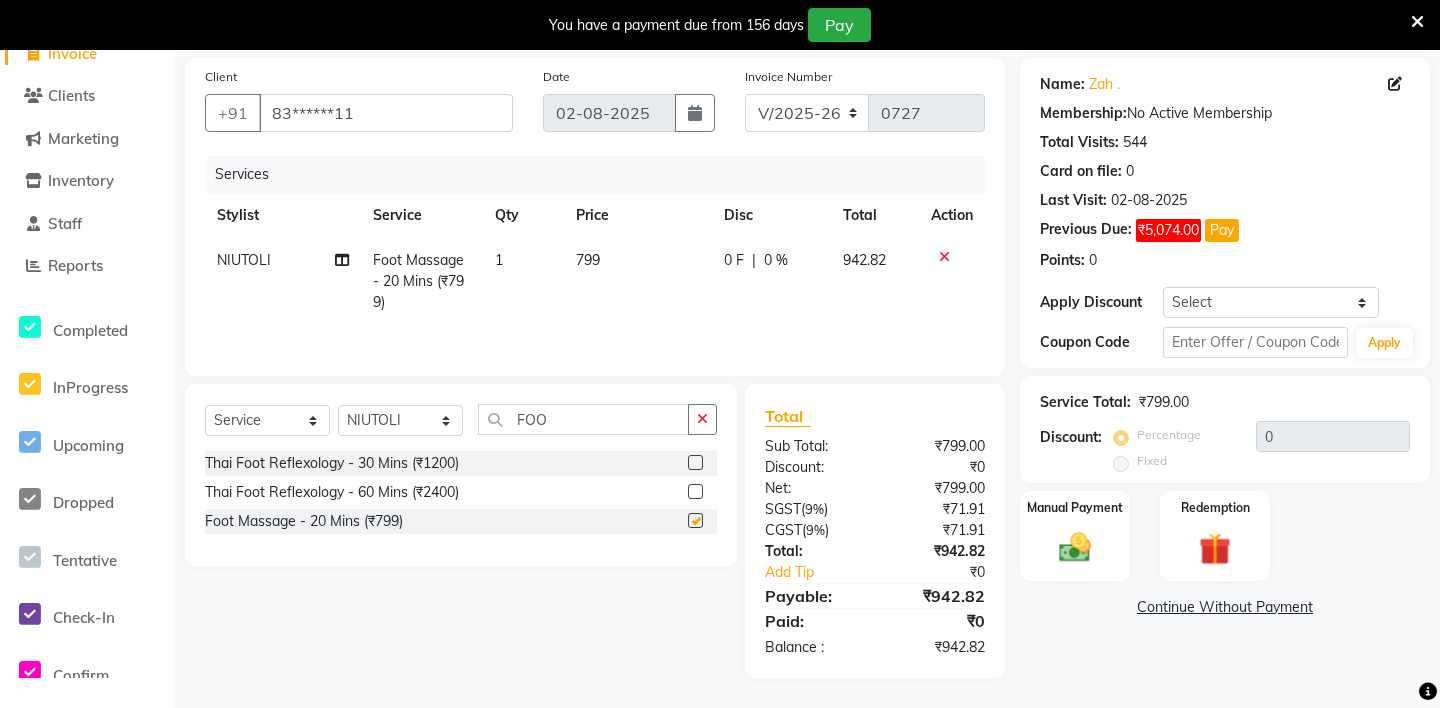 checkbox on "false" 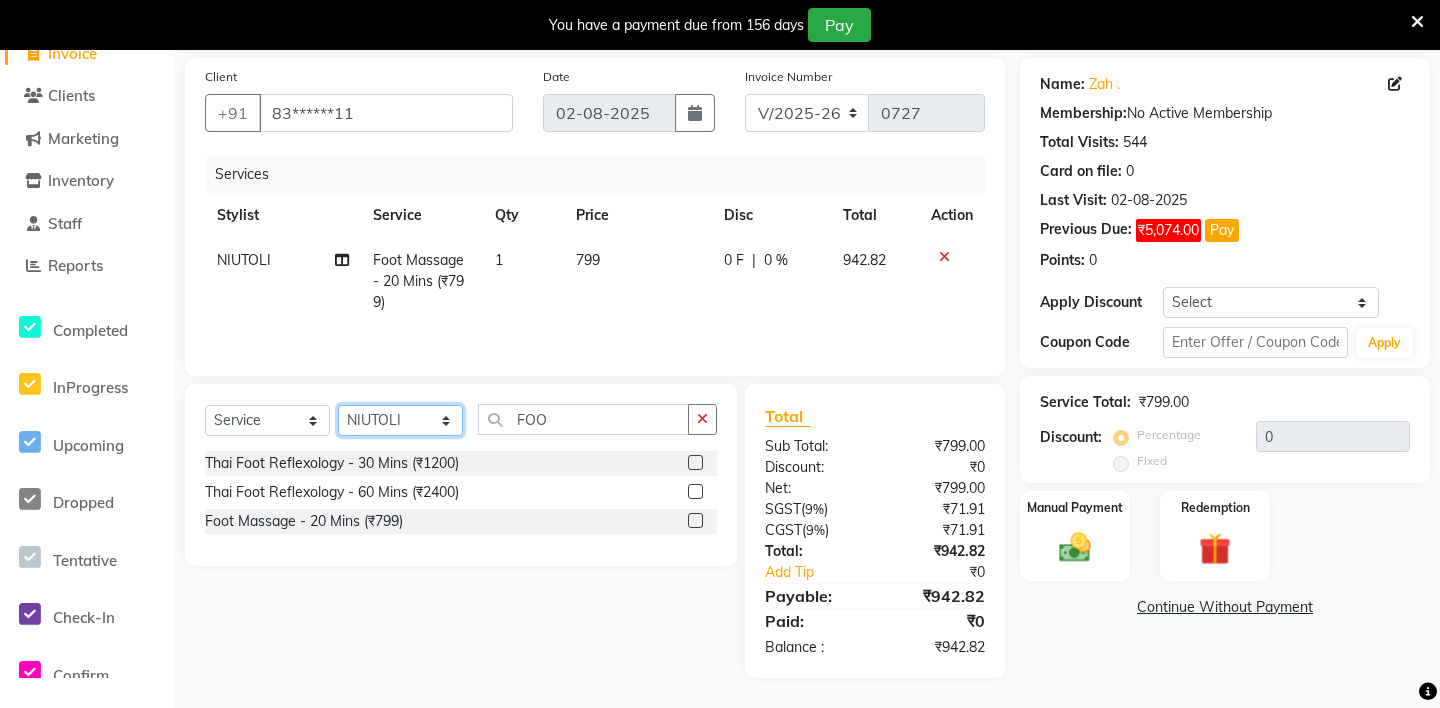 click on "Select Stylist ABHIJEET - ZAH BEAUTY RETAIL APANG APEM ASIF ITUNA MANI MERCY MOMOI NIUTOLI SEBIKA SHOM SUMSUM THANLIUM VICTORIA" 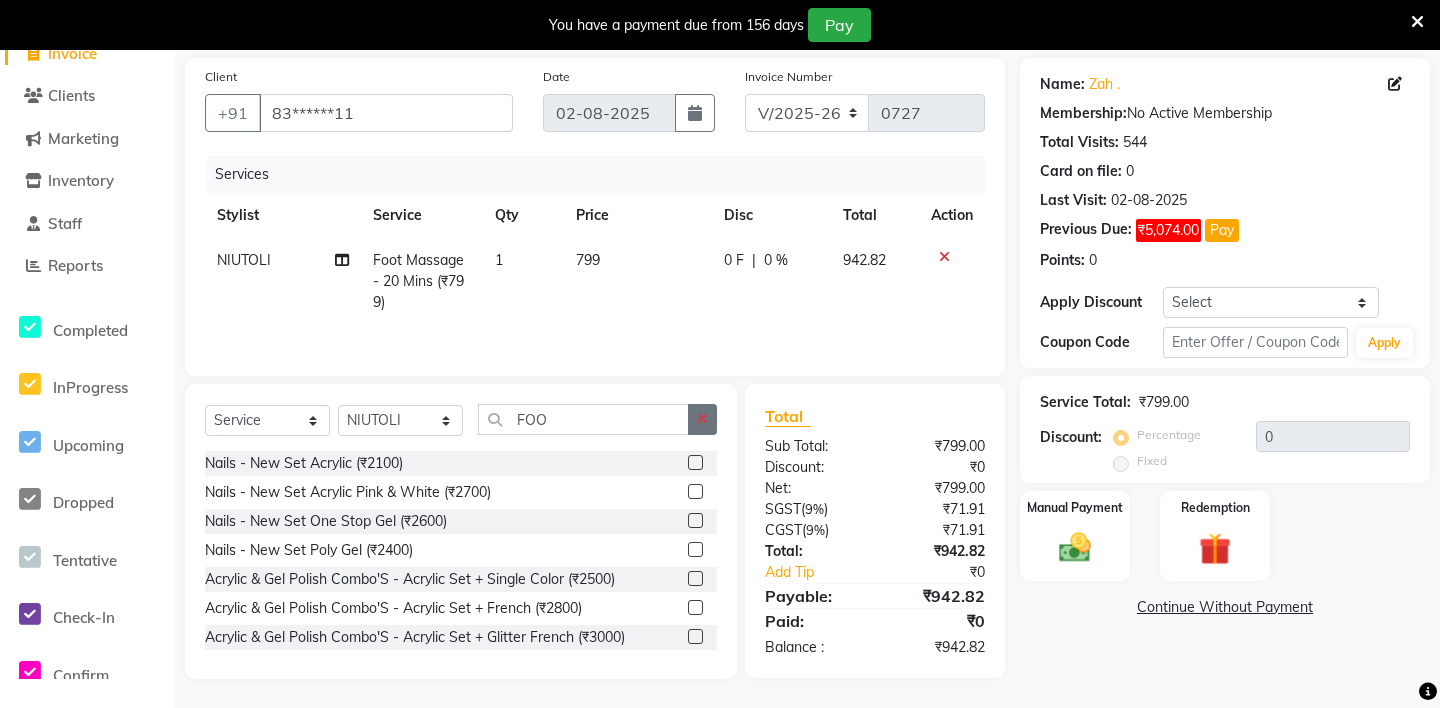 click 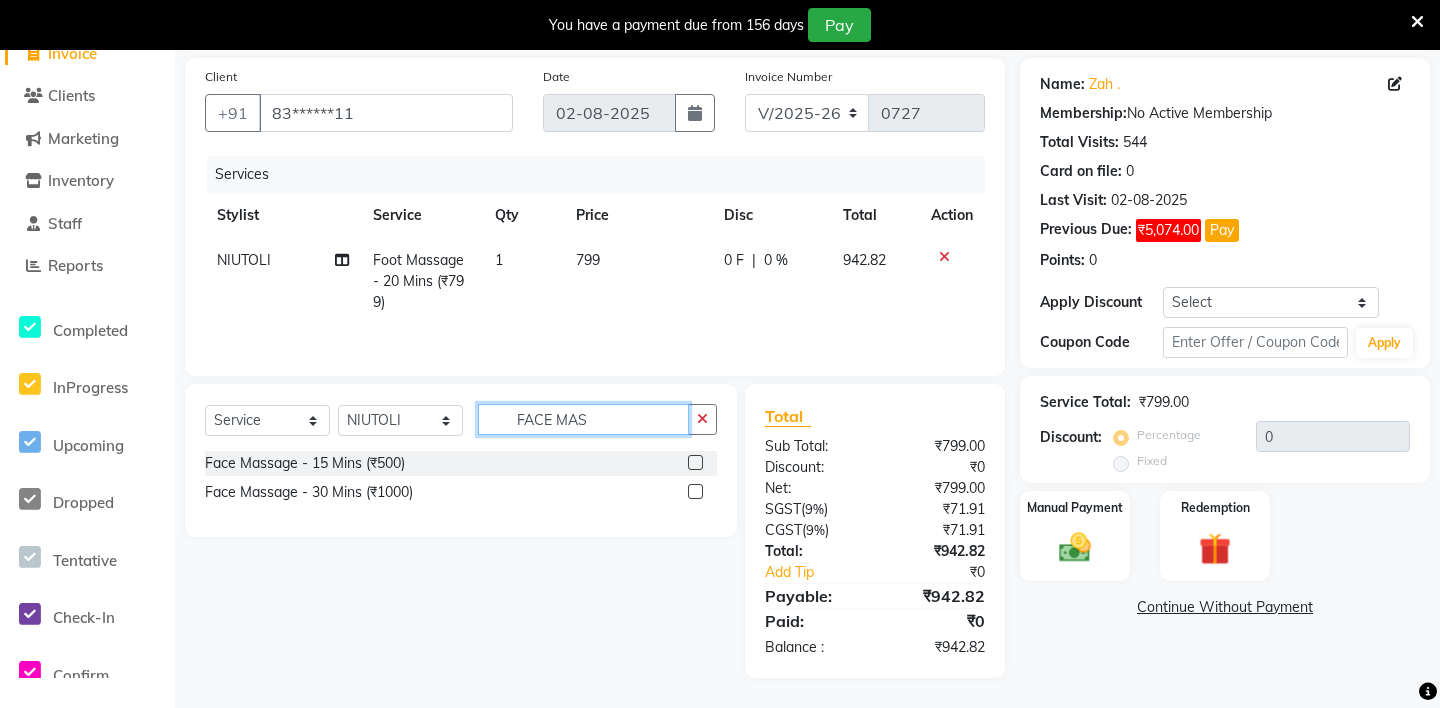 type on "FACE MAS" 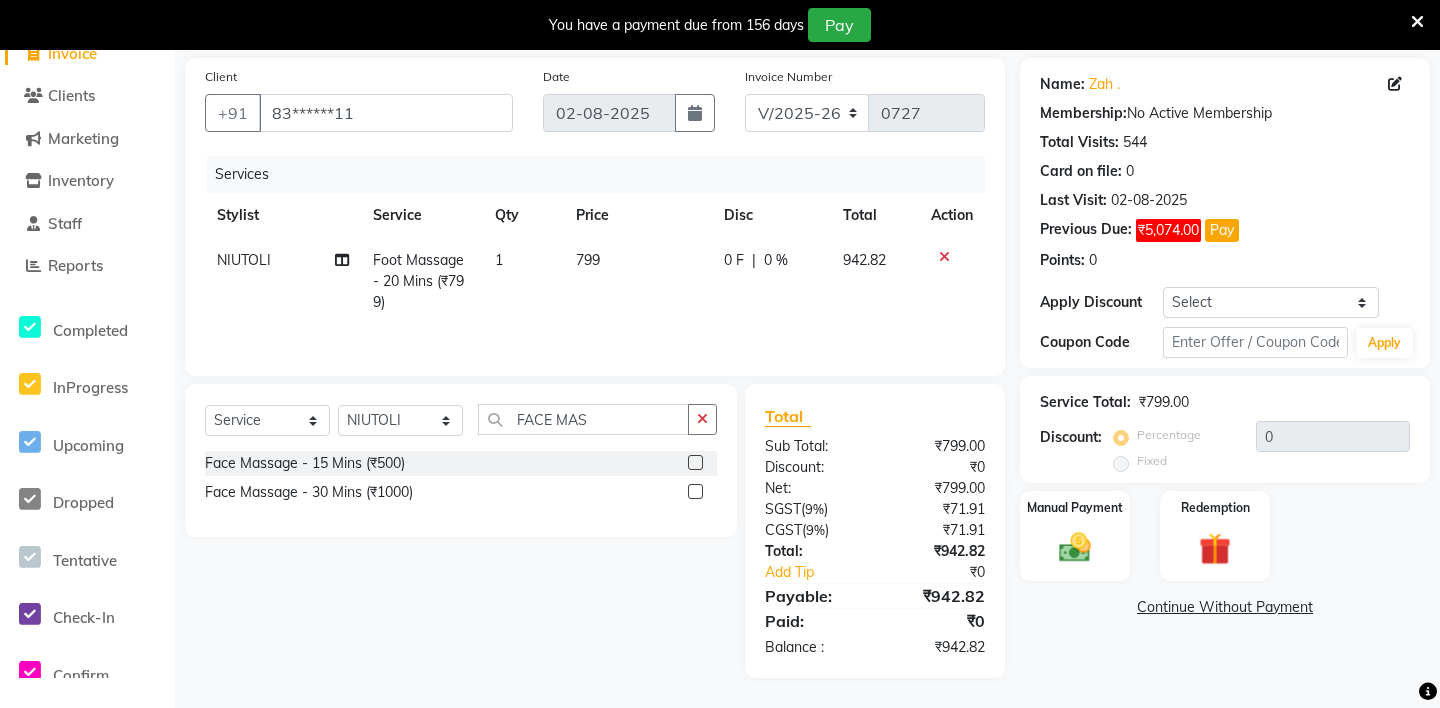 click 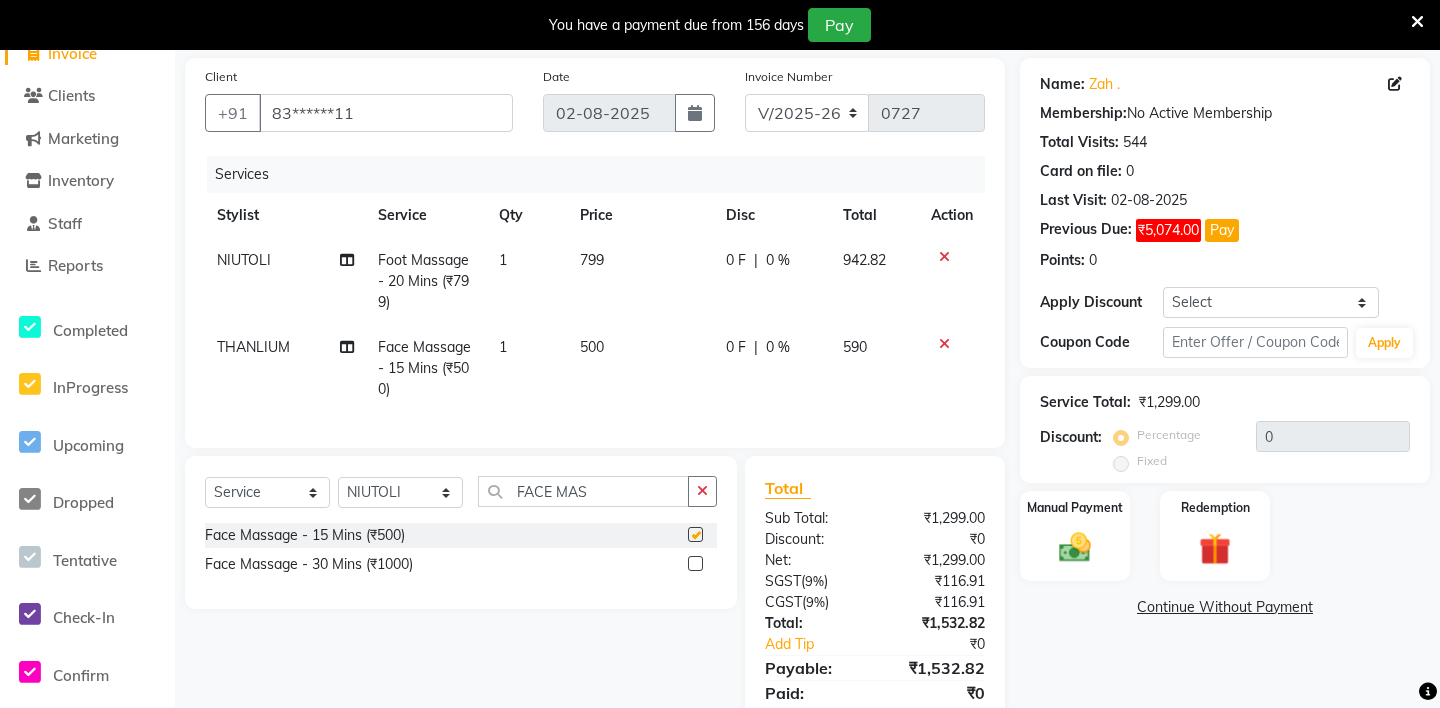 checkbox on "false" 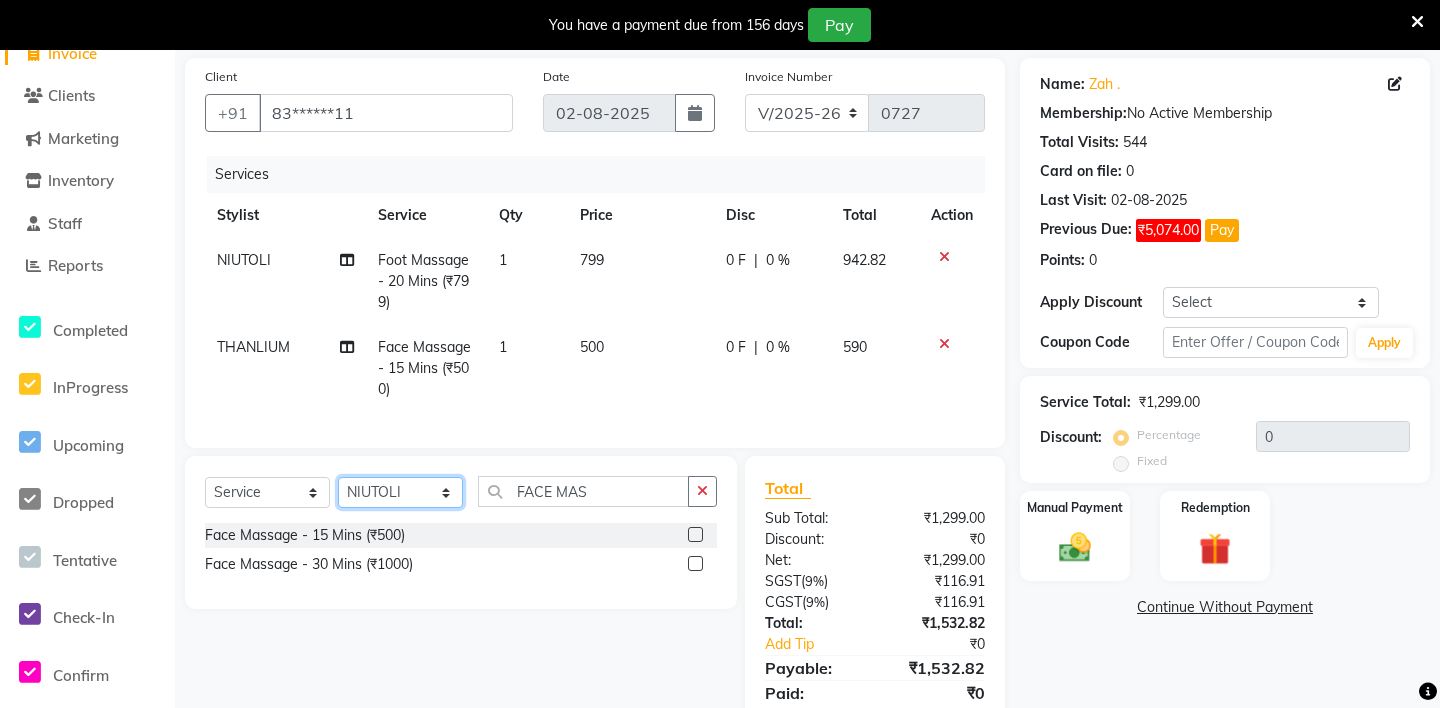click on "Select Stylist ABHIJEET - ZAH BEAUTY RETAIL APANG APEM ASIF ITUNA MANI MERCY MOMOI NIUTOLI SEBIKA SHOM SUMSUM THANLIUM VICTORIA" 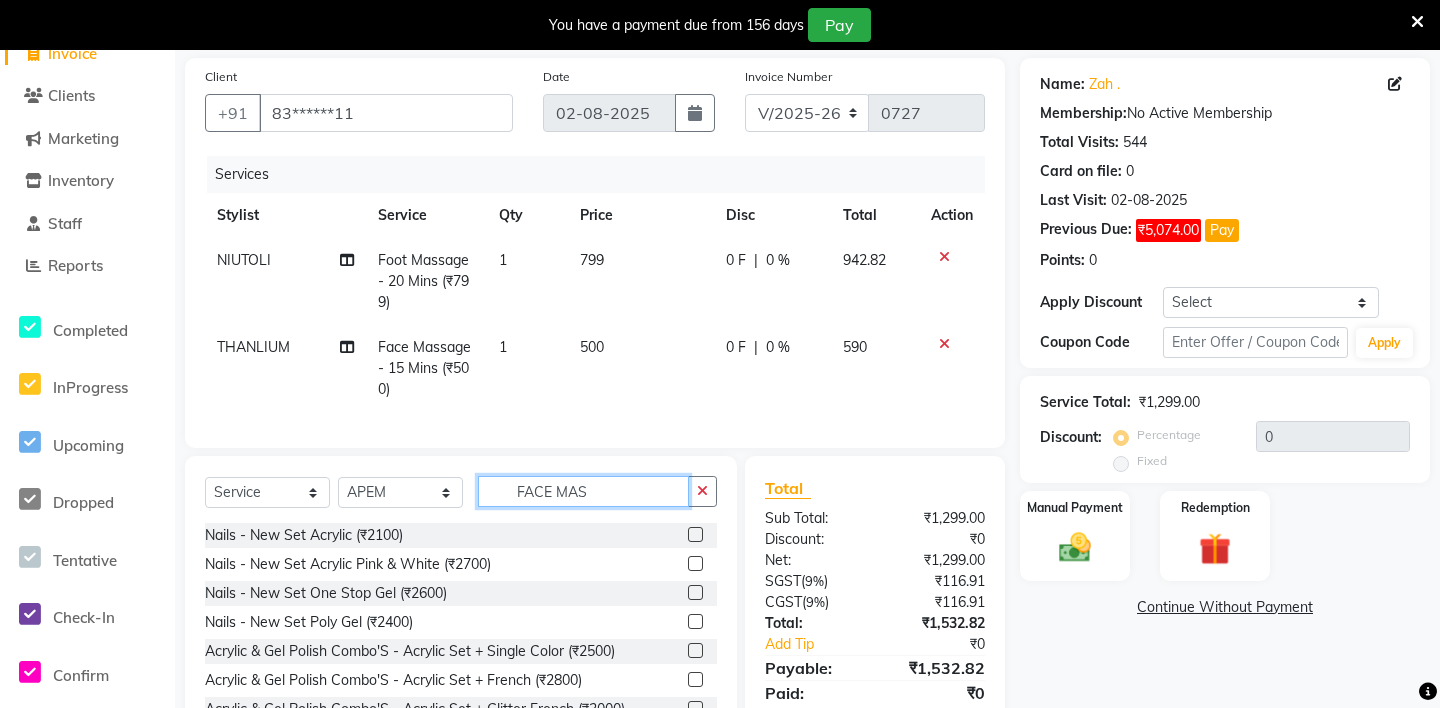 click on "FACE MAS" 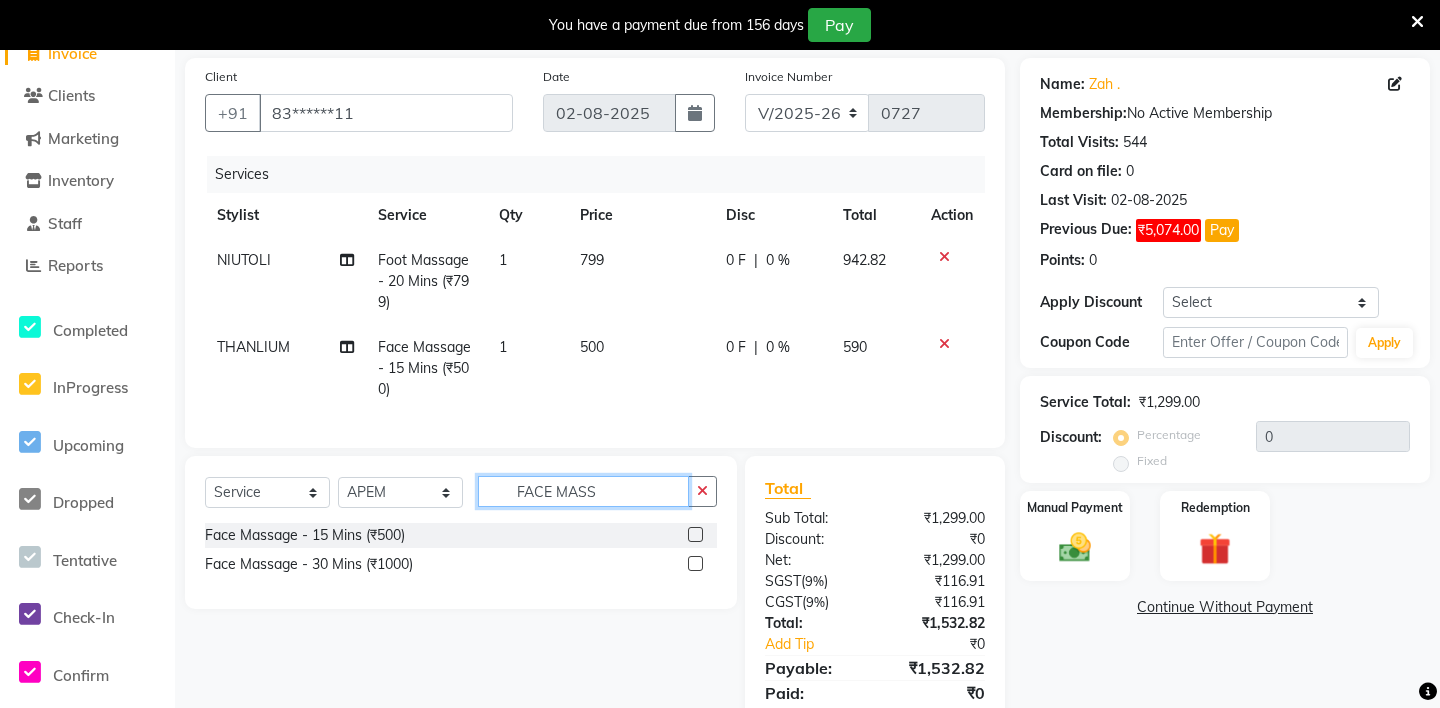 type on "FACE MASS" 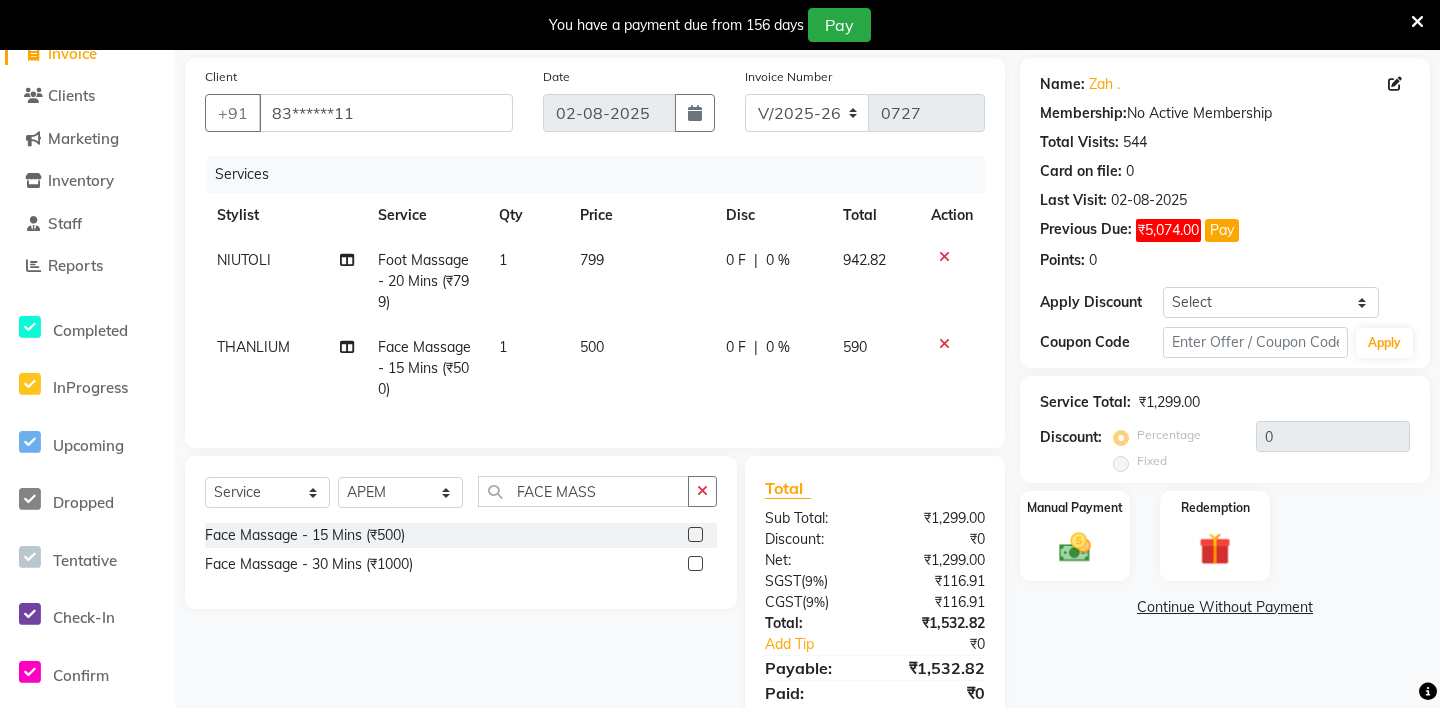 click 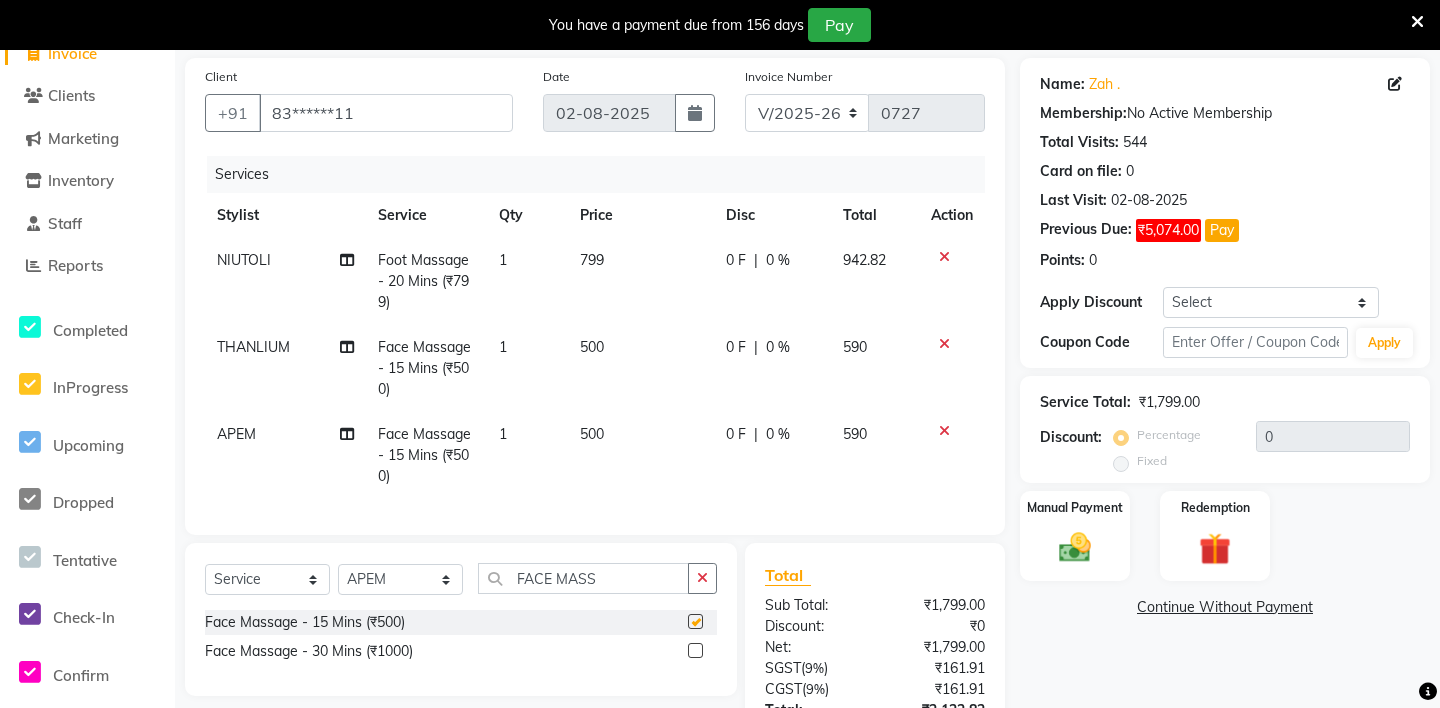 checkbox on "false" 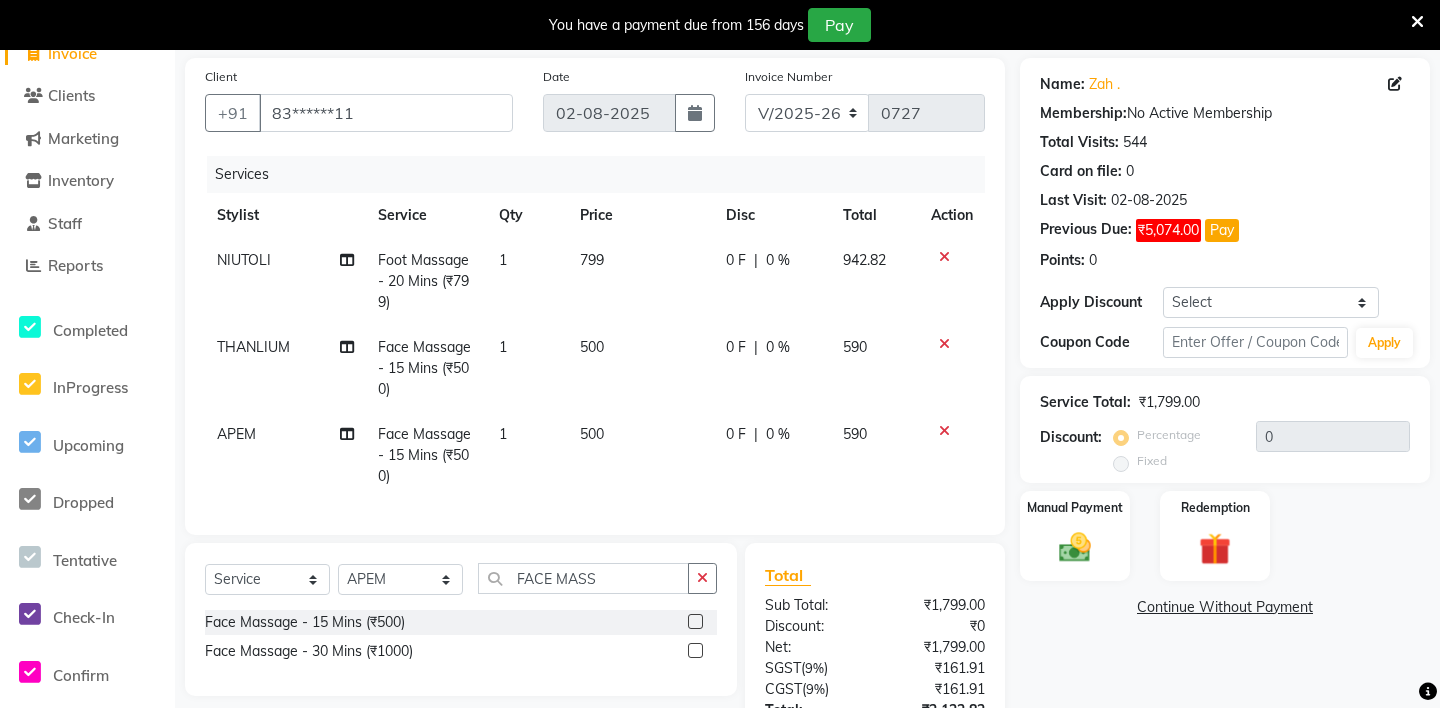 scroll, scrollTop: 301, scrollLeft: 0, axis: vertical 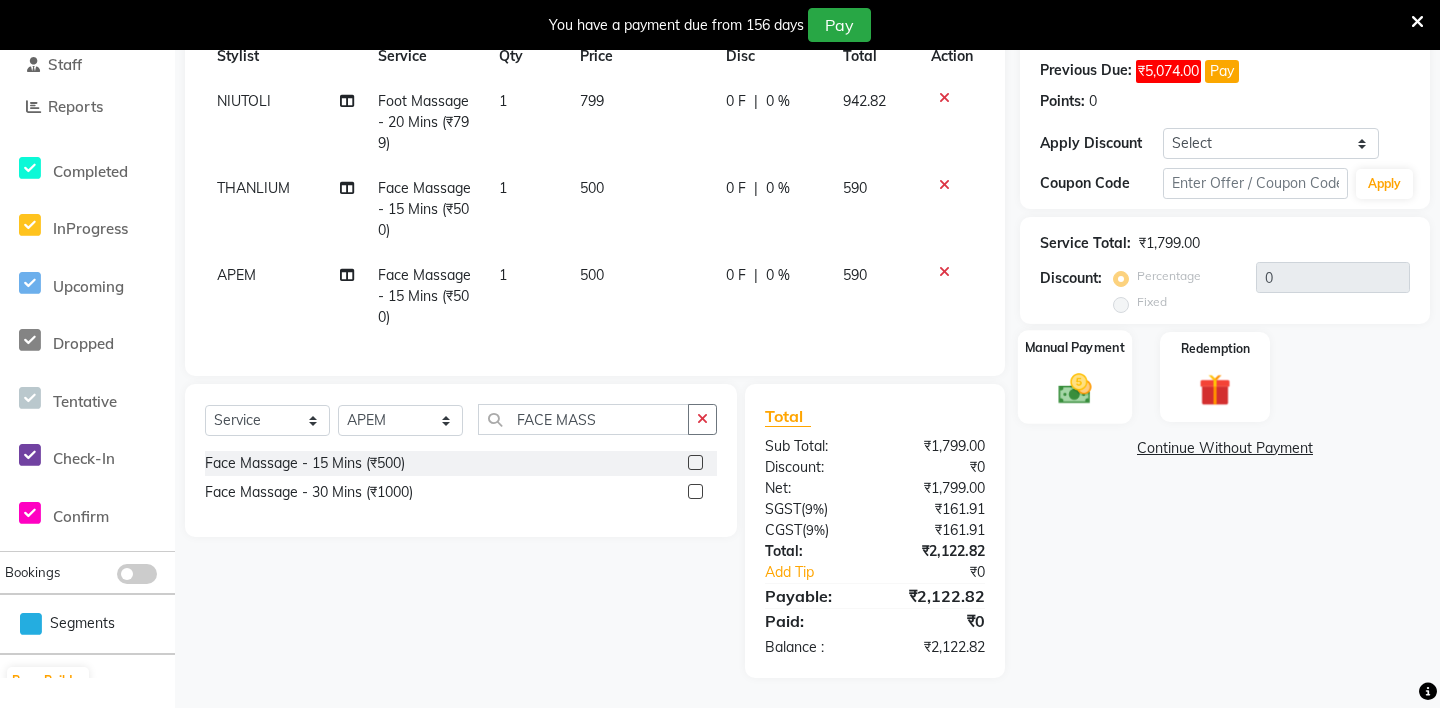 click 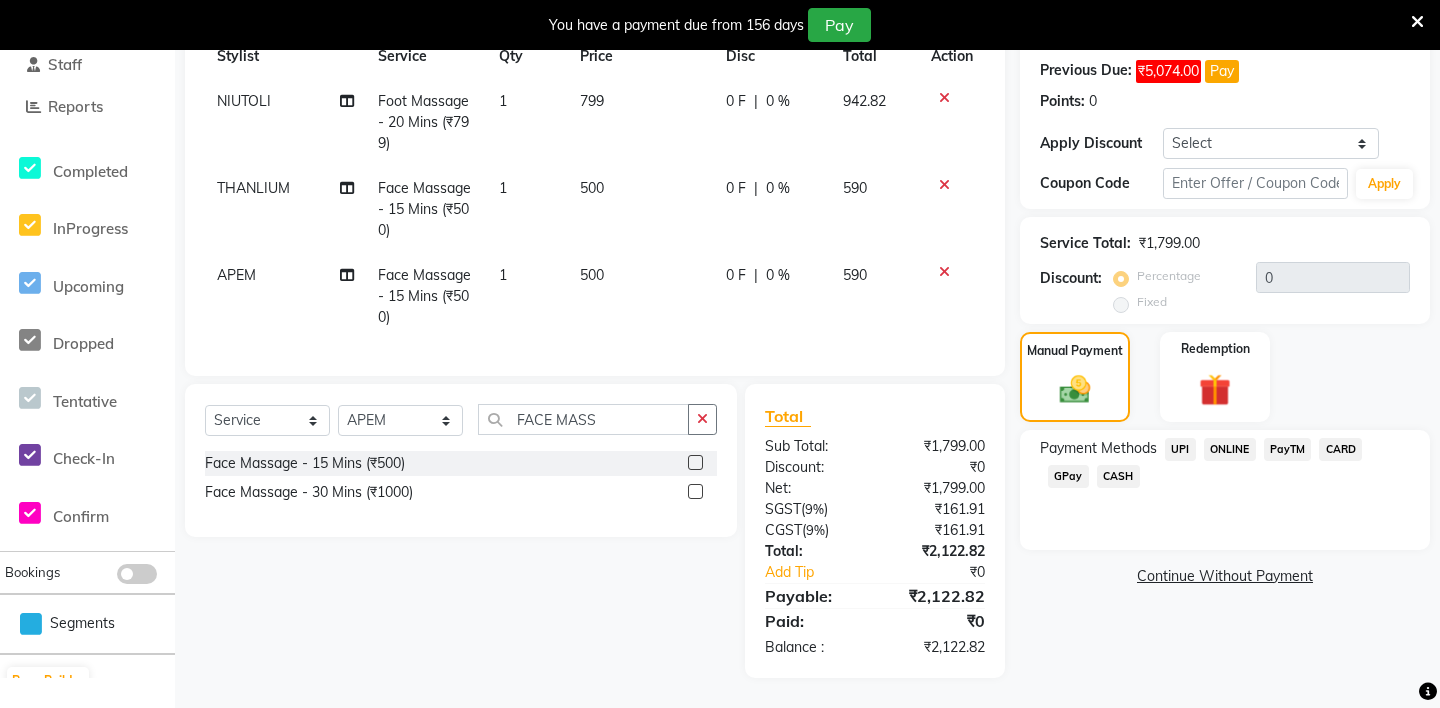 click on "UPI" 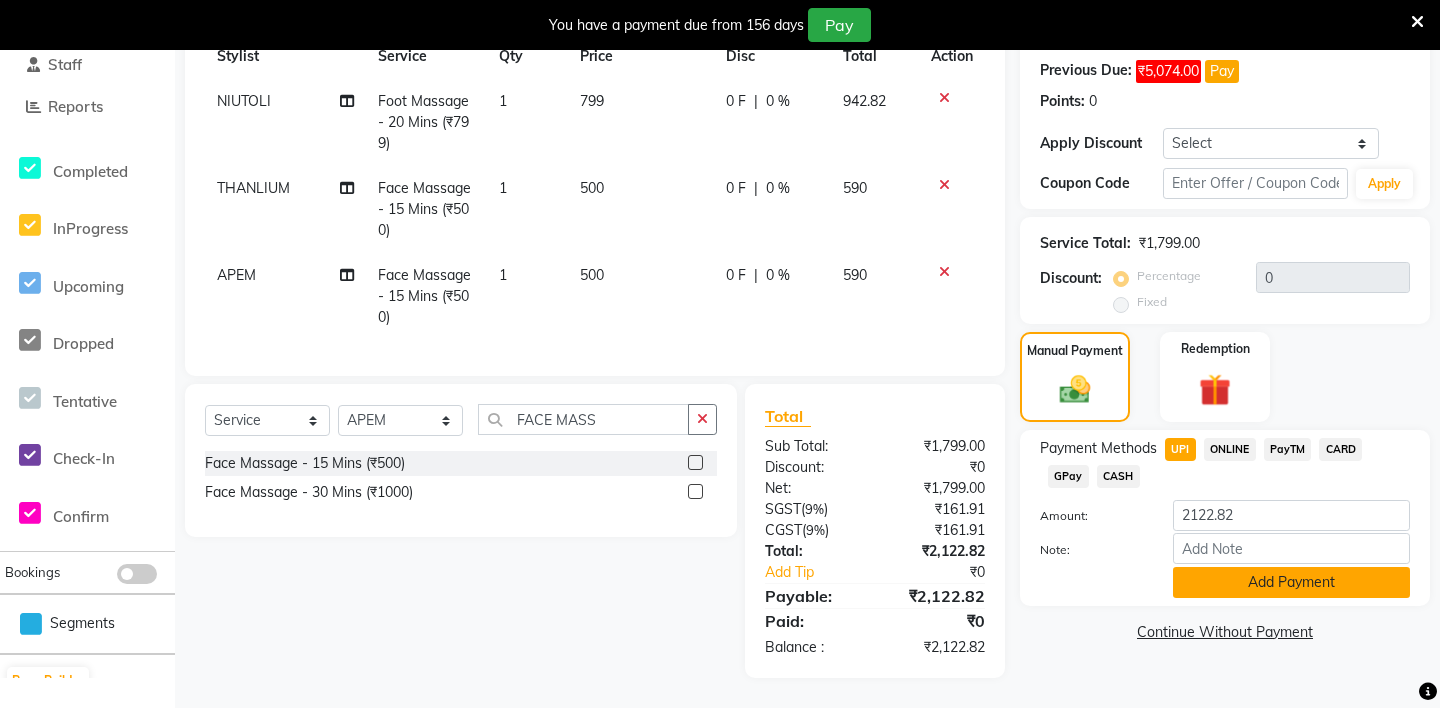 click on "Add Payment" 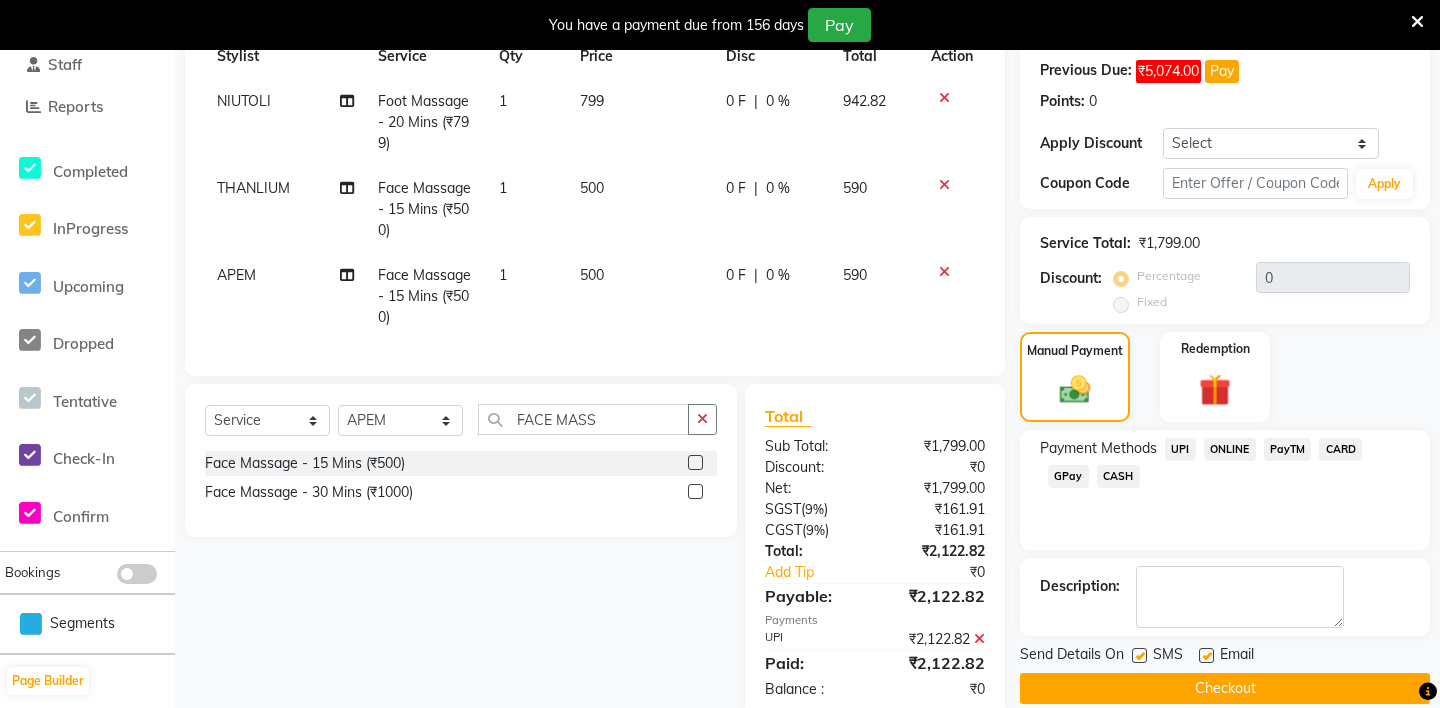 scroll, scrollTop: 343, scrollLeft: 0, axis: vertical 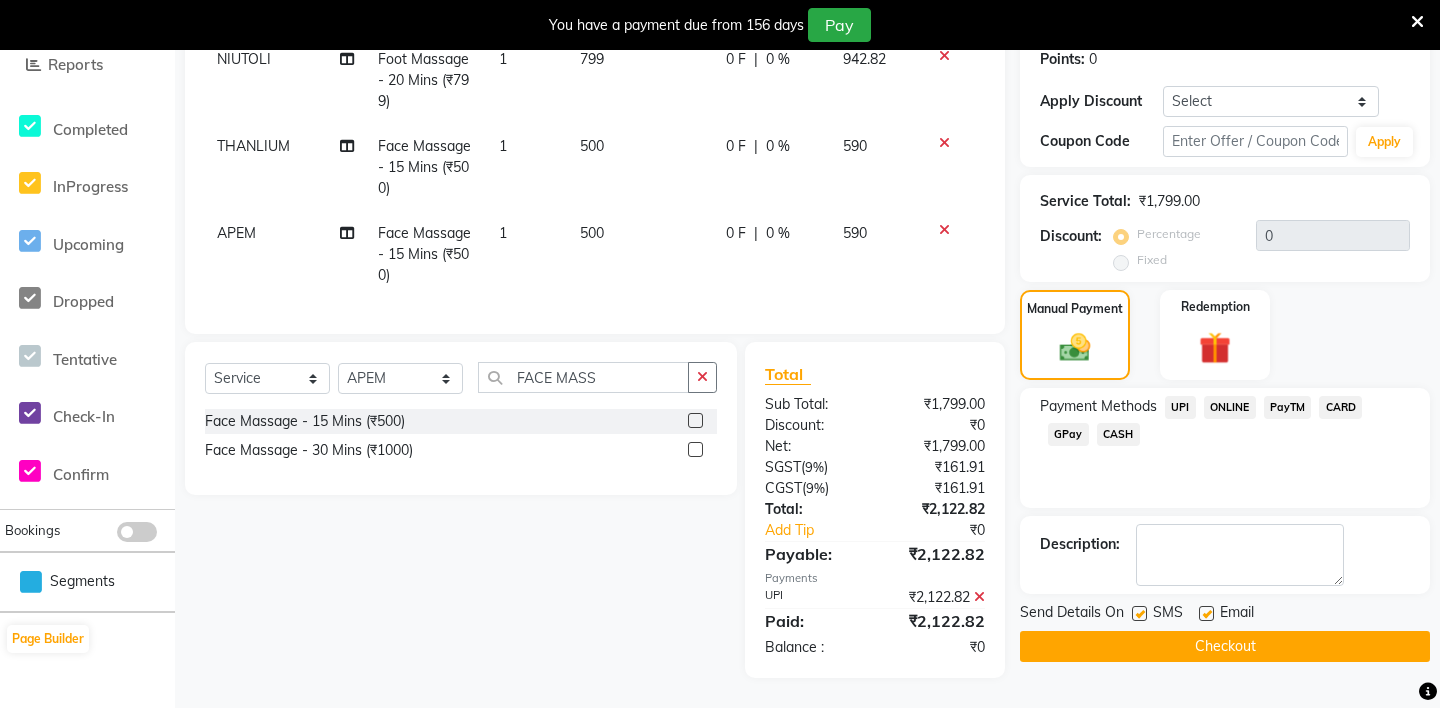 click on "Checkout" 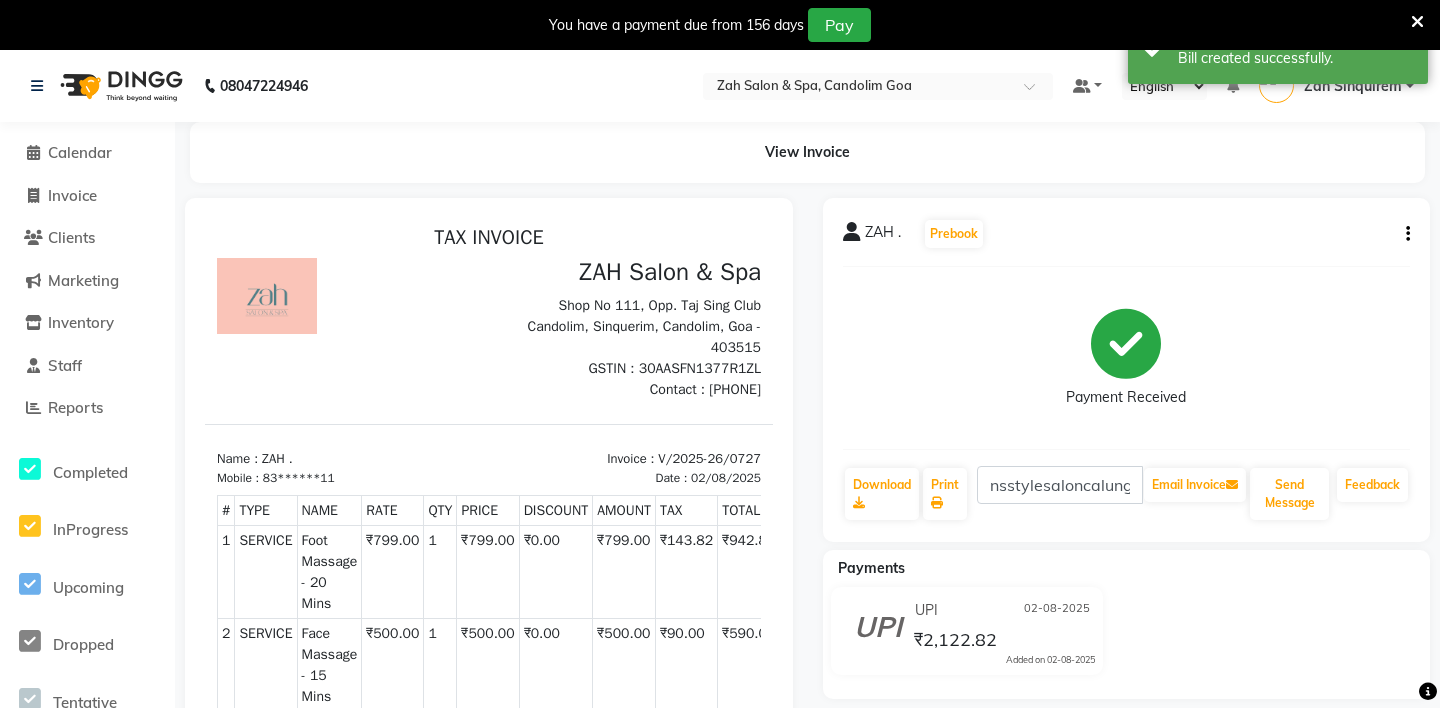 scroll, scrollTop: 0, scrollLeft: 0, axis: both 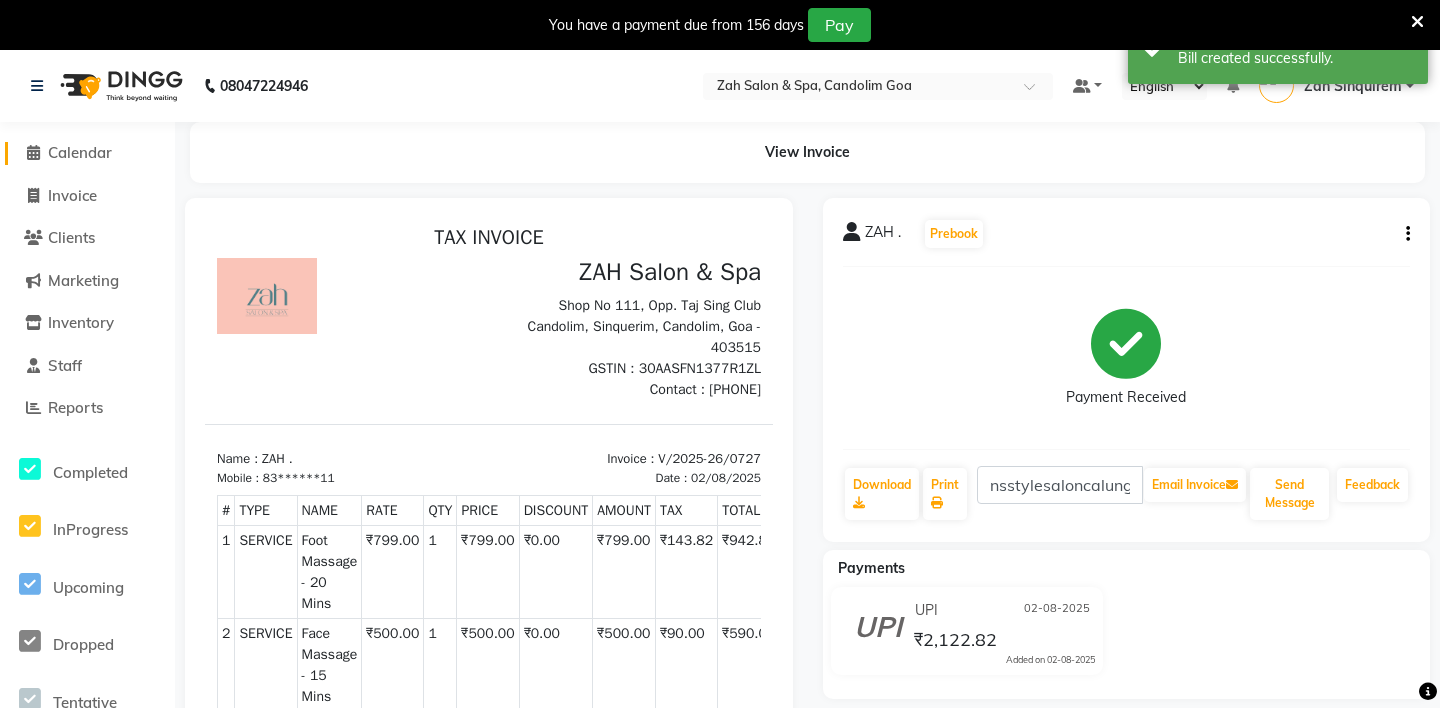 click on "Calendar" 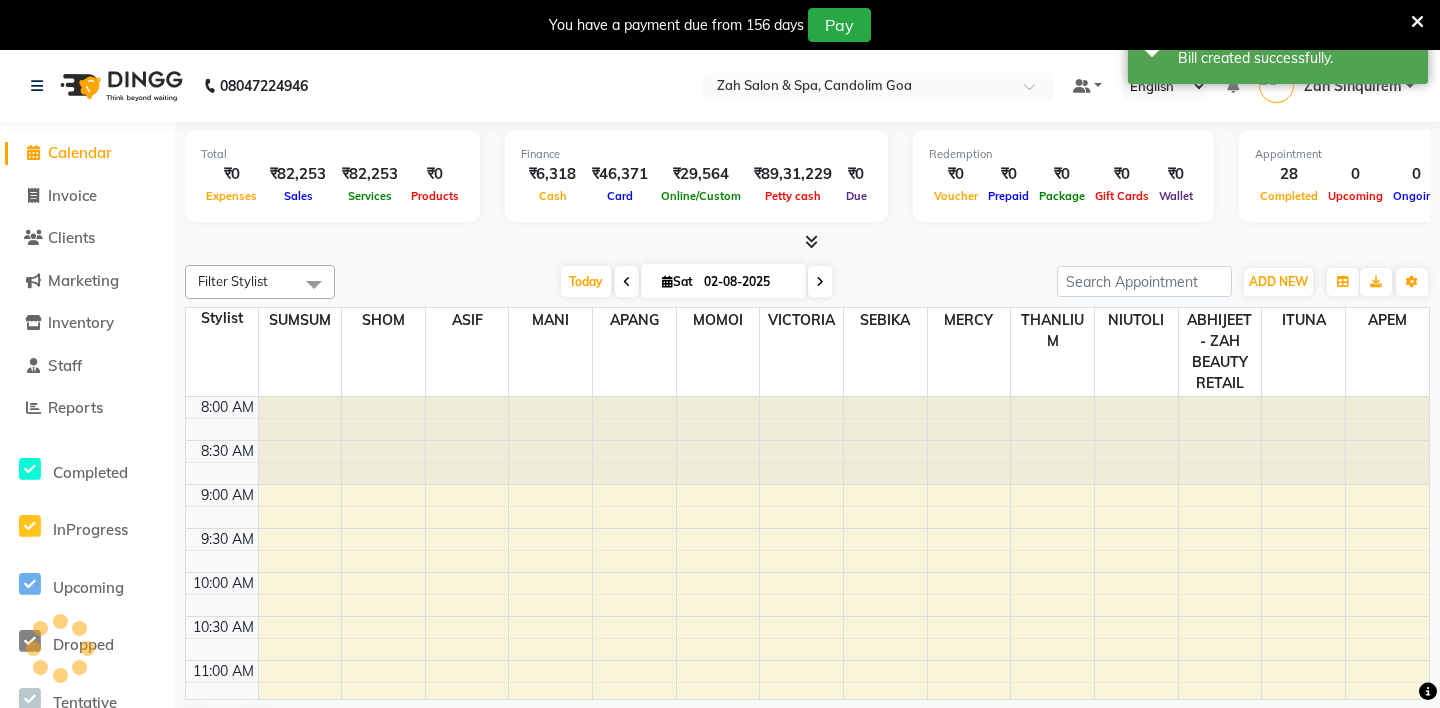 scroll, scrollTop: 0, scrollLeft: 0, axis: both 